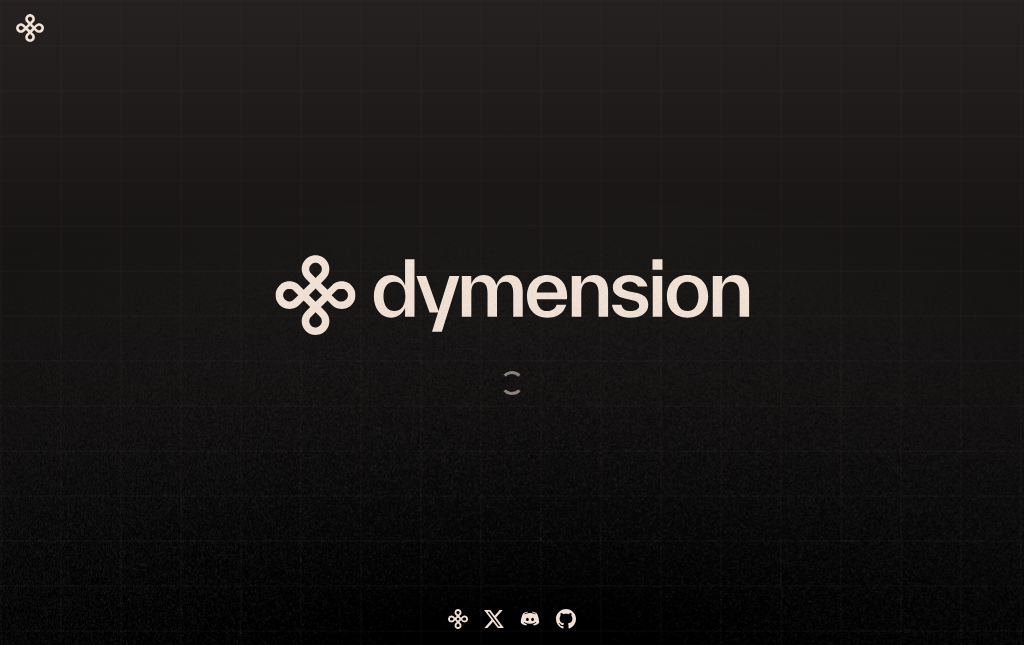 scroll, scrollTop: 0, scrollLeft: 0, axis: both 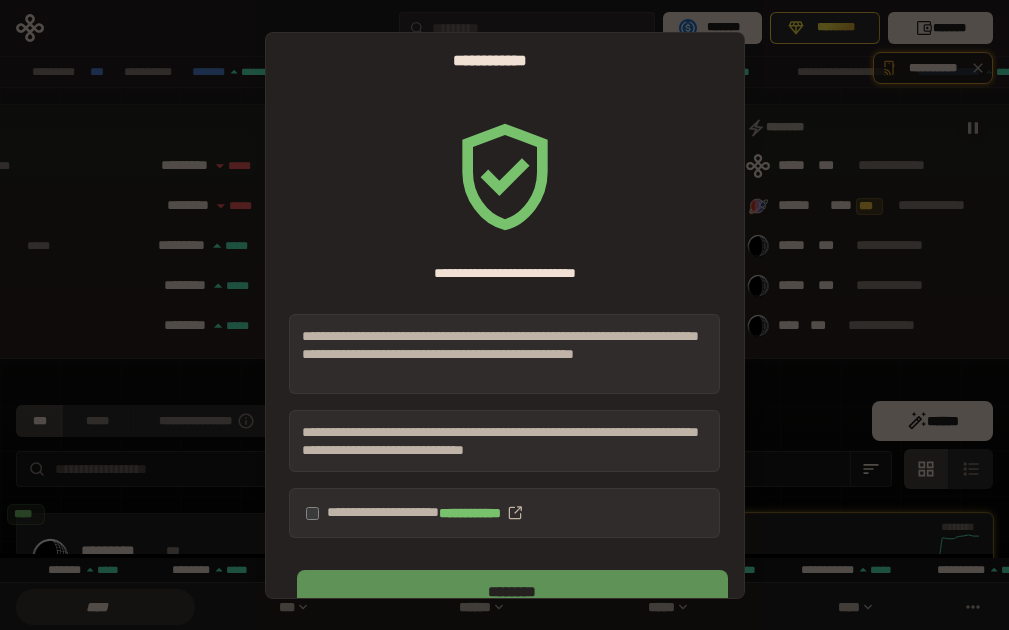 click on "********" at bounding box center [512, 592] 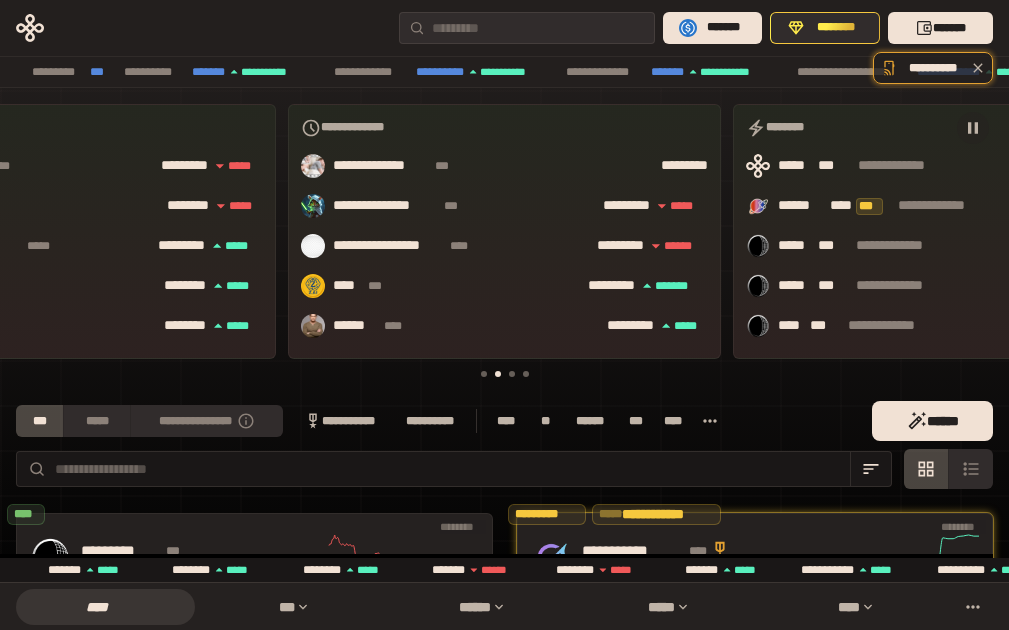 scroll, scrollTop: 0, scrollLeft: 791, axis: horizontal 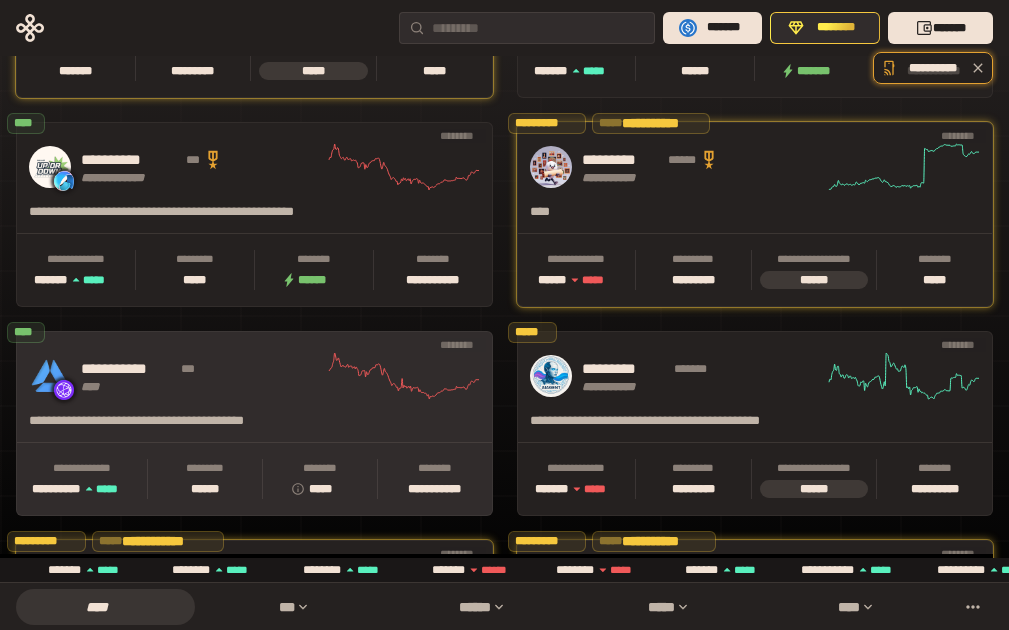 click on "**********" at bounding box center [202, 376] 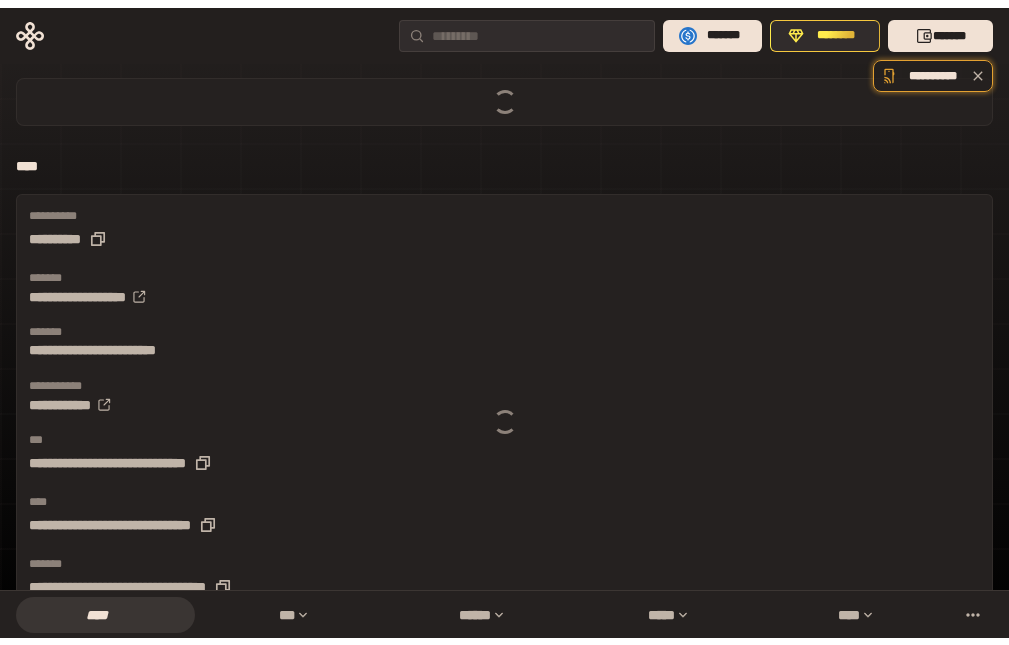 scroll, scrollTop: 0, scrollLeft: 0, axis: both 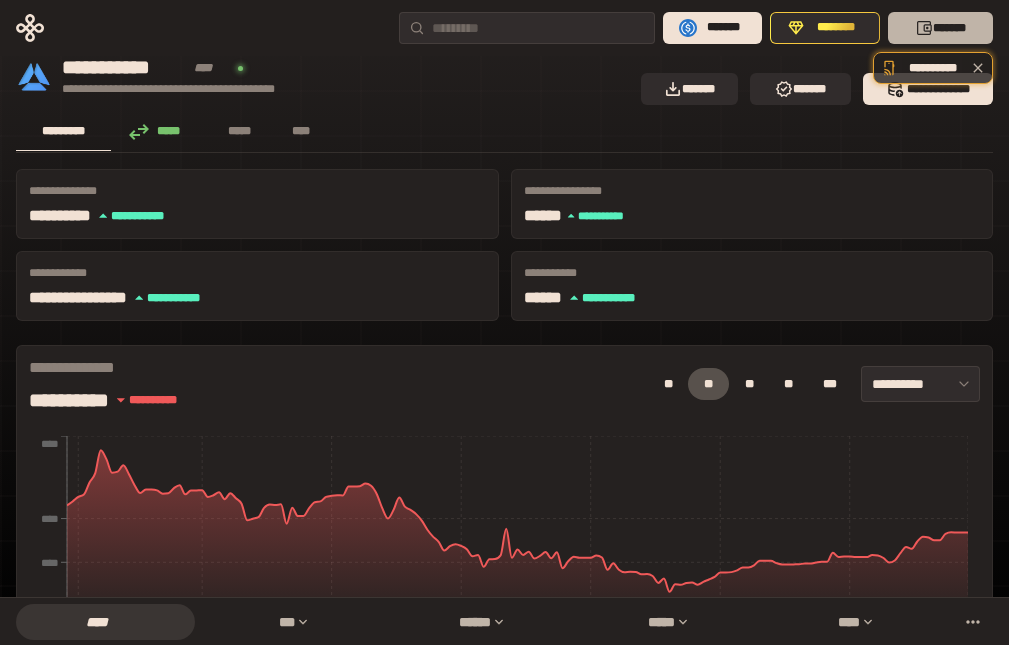 click on "*******" at bounding box center (940, 28) 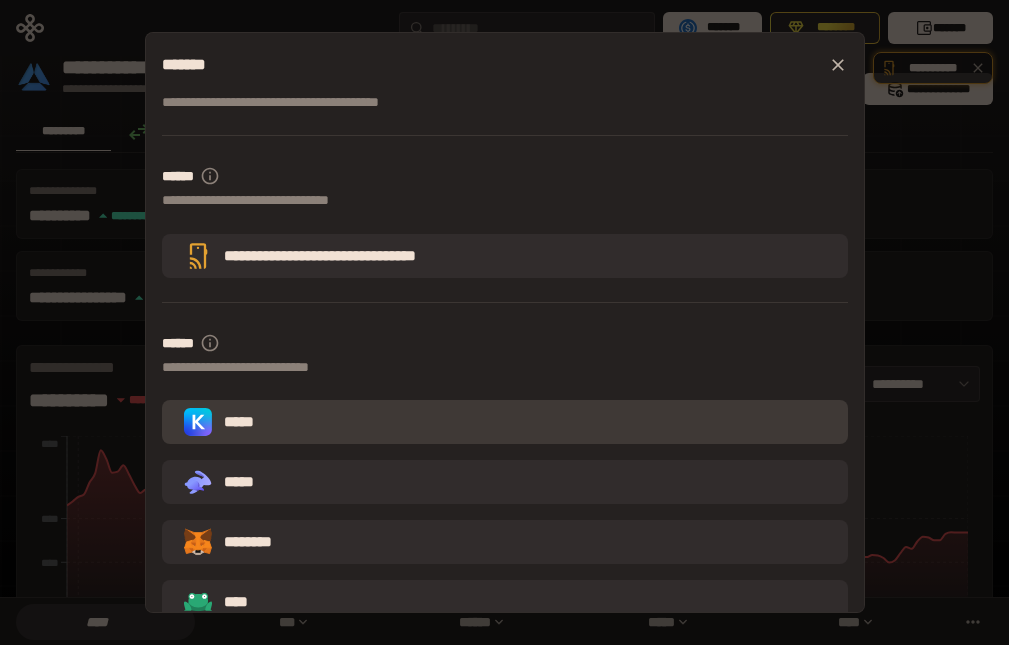 click on "*****" at bounding box center (505, 422) 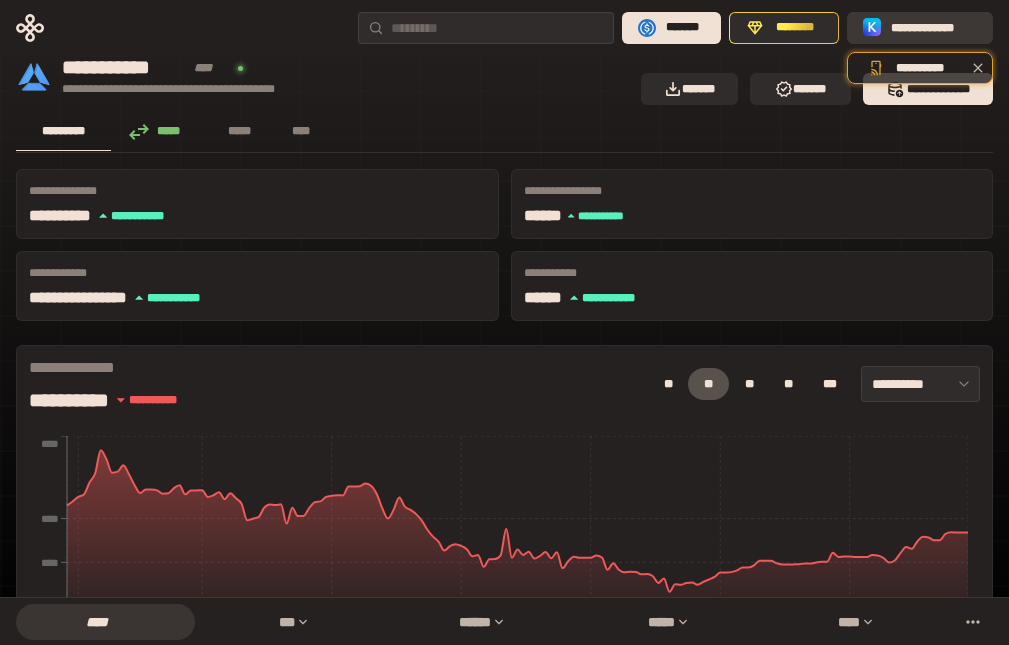 click on "**********" at bounding box center (934, 28) 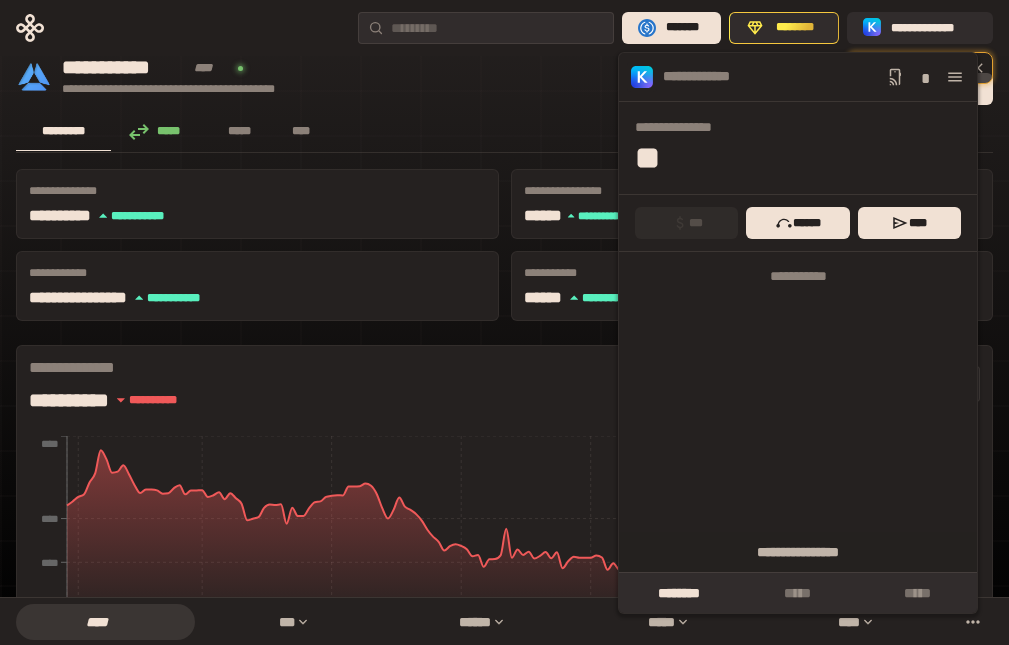 click 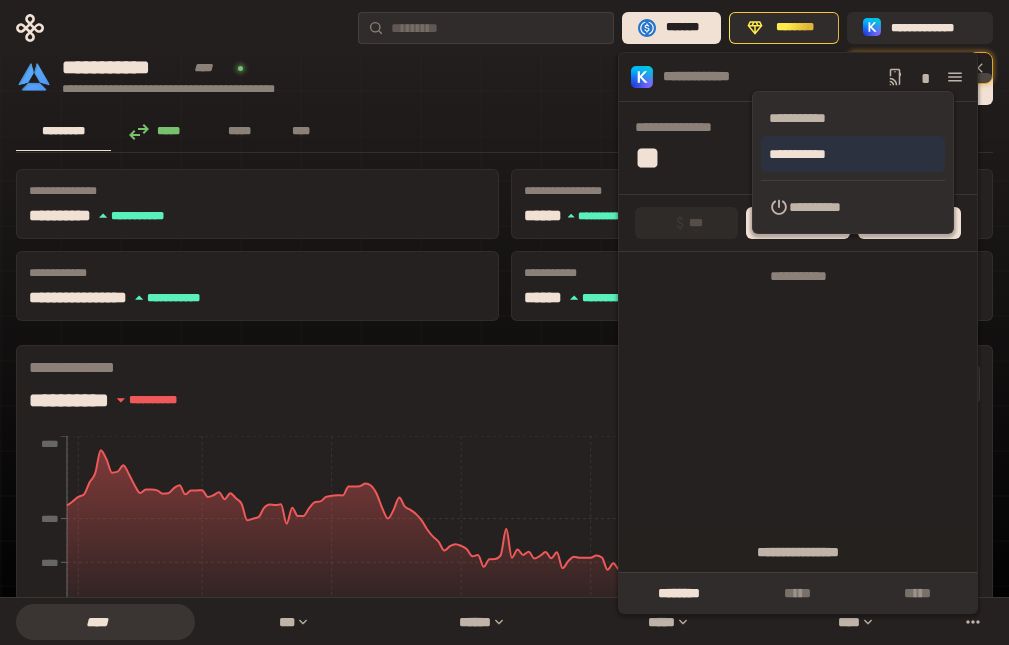 click on "**********" at bounding box center [853, 154] 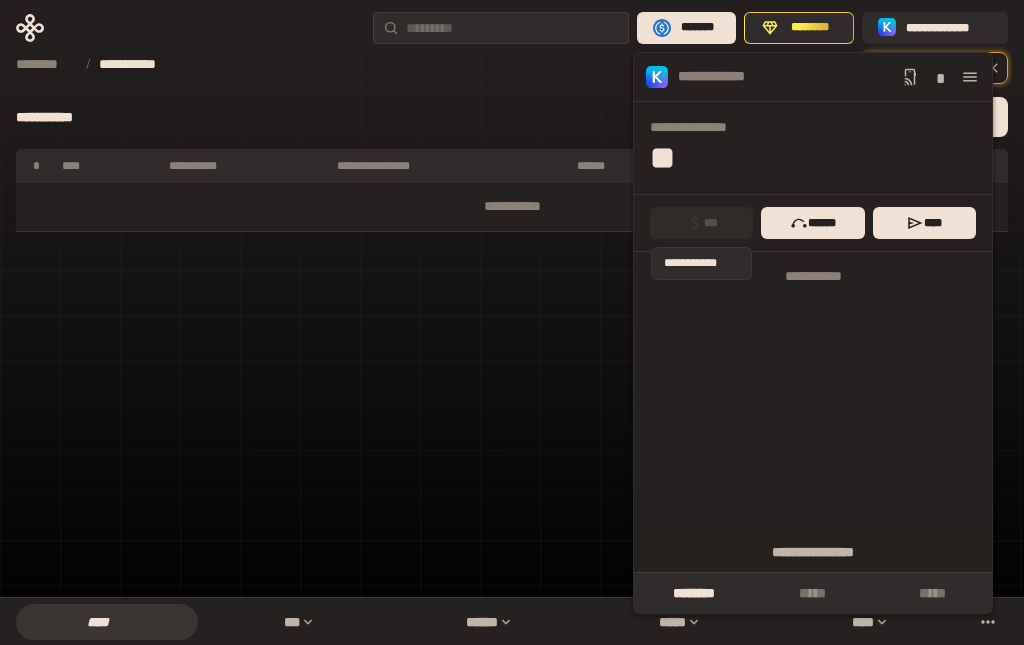 click on "***" at bounding box center [701, 223] 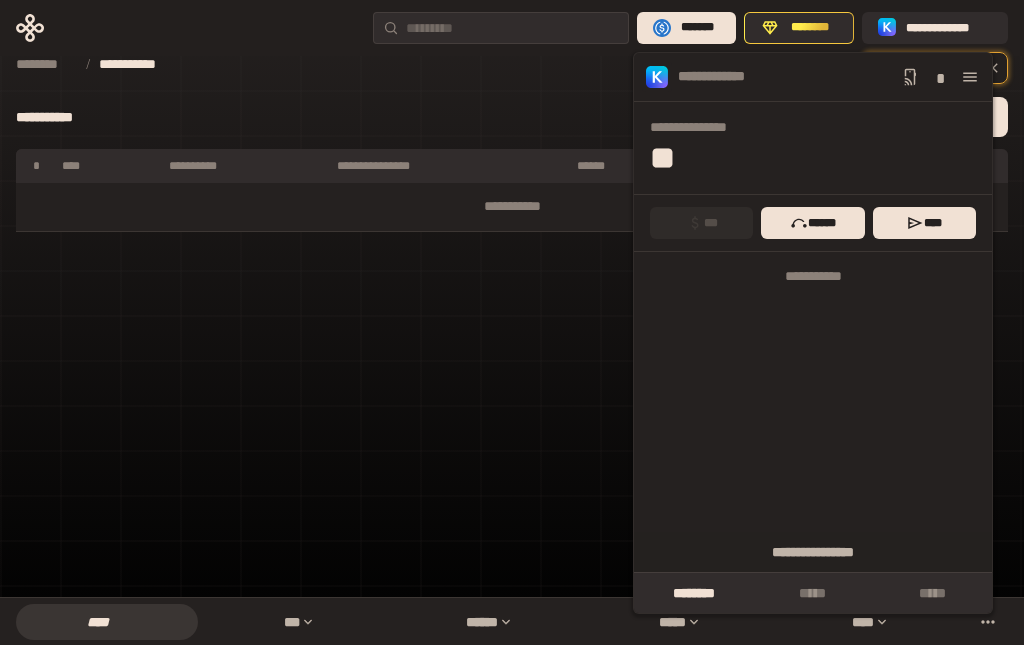 click 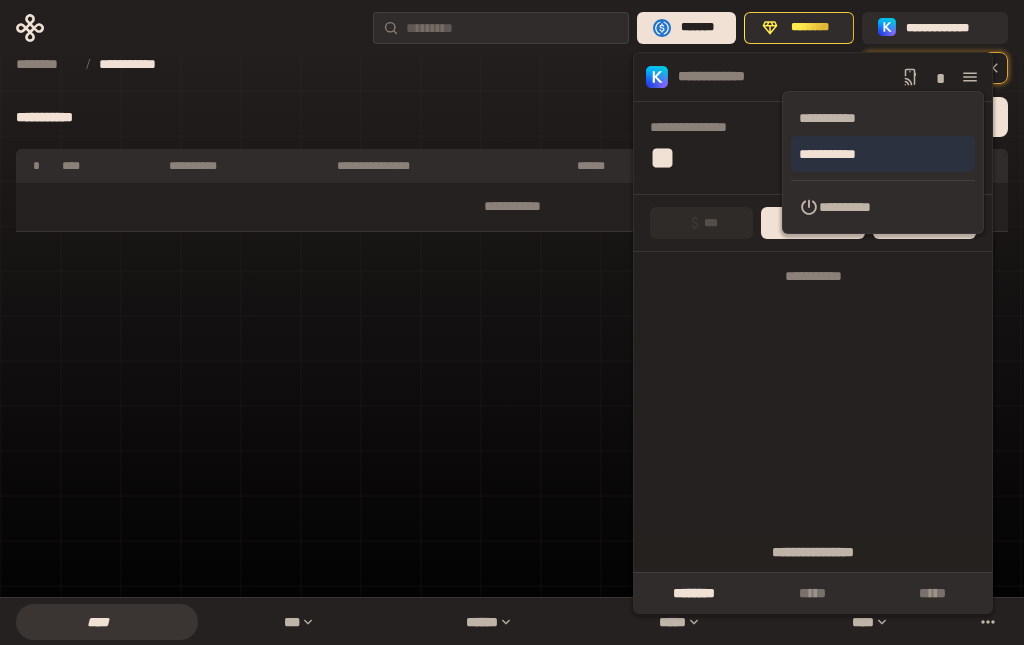 click on "**********" at bounding box center [883, 154] 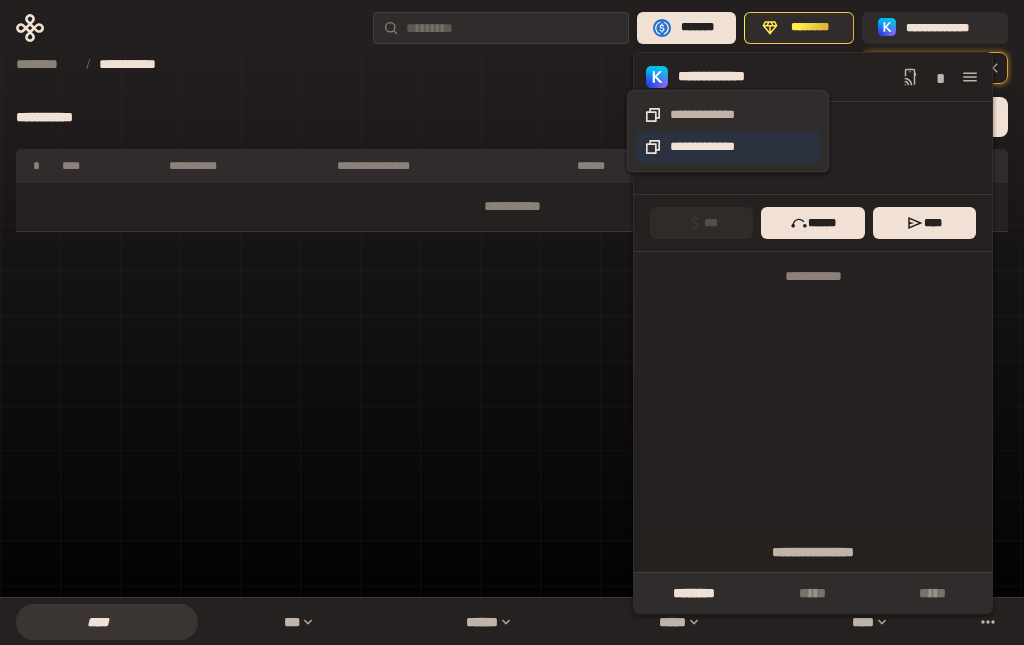 click 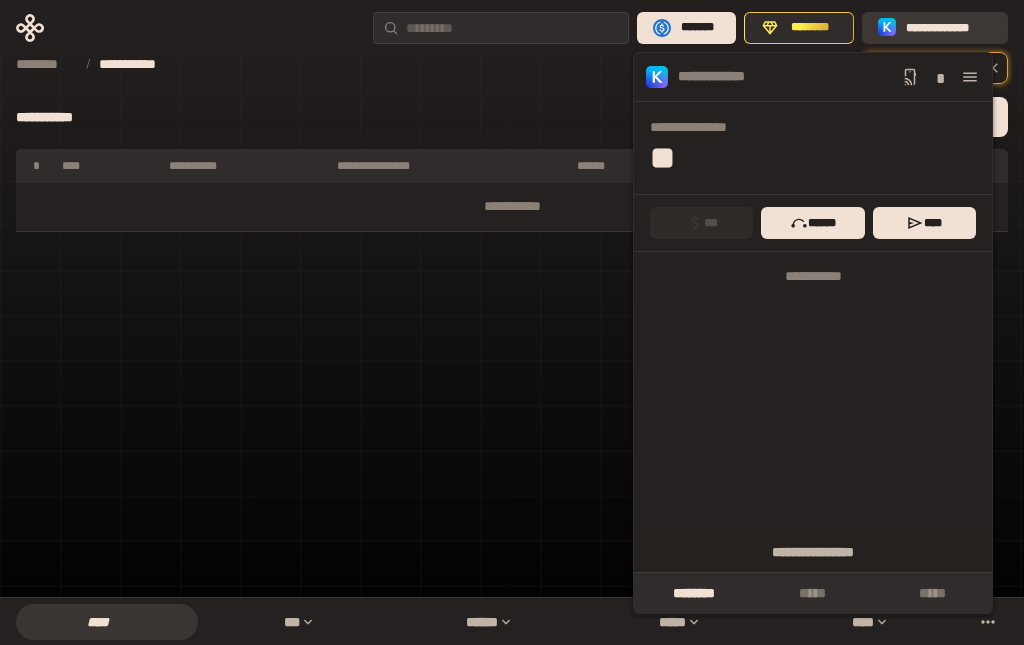 click on "**********" at bounding box center (949, 28) 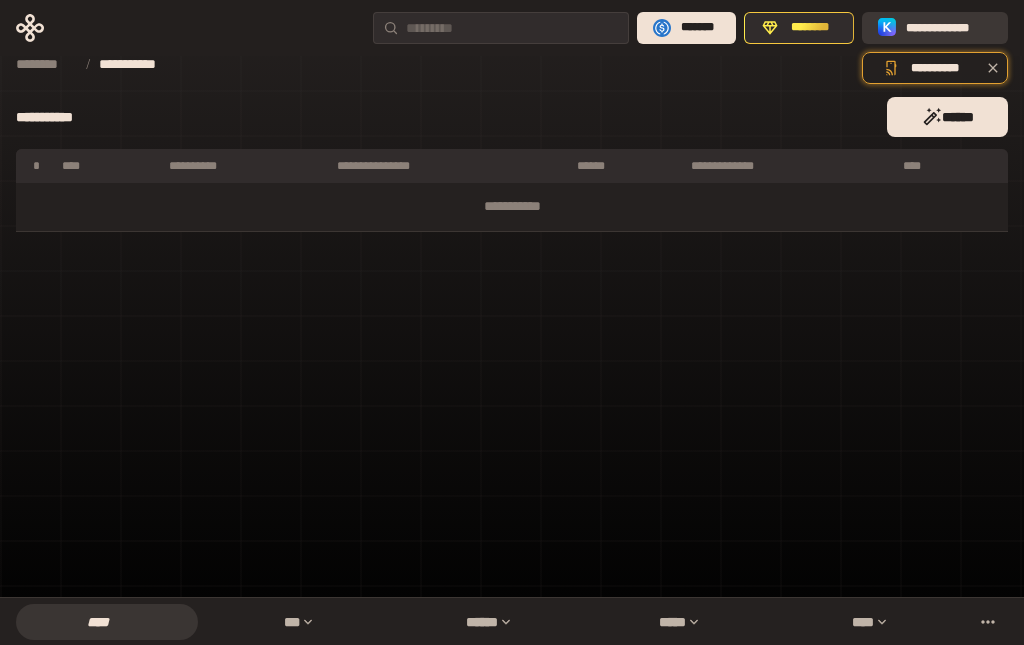 click on "**********" at bounding box center [949, 28] 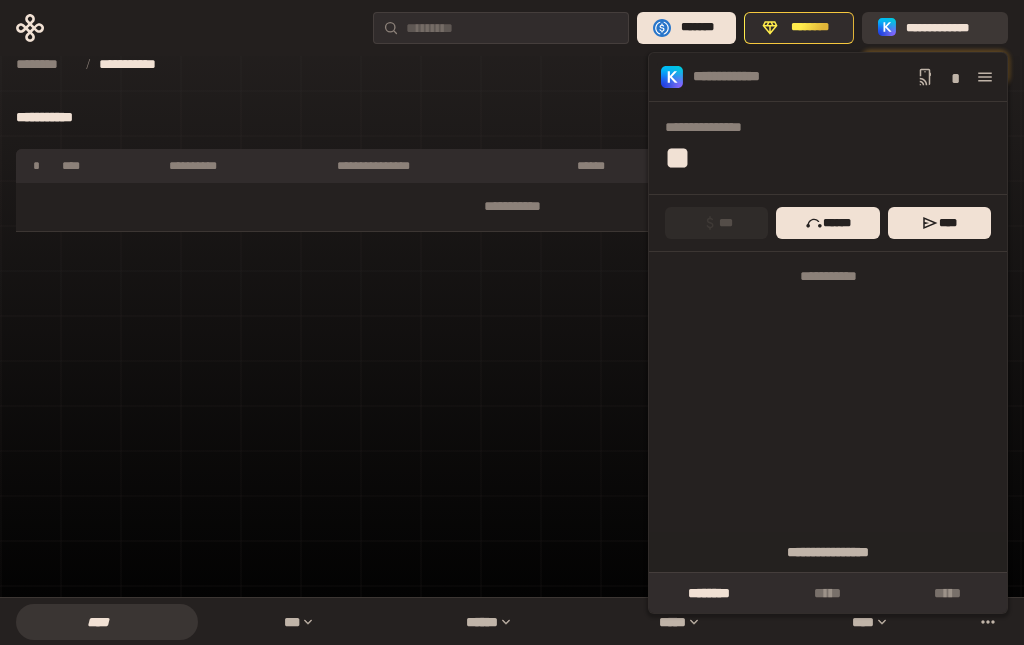 click on "**********" at bounding box center (949, 28) 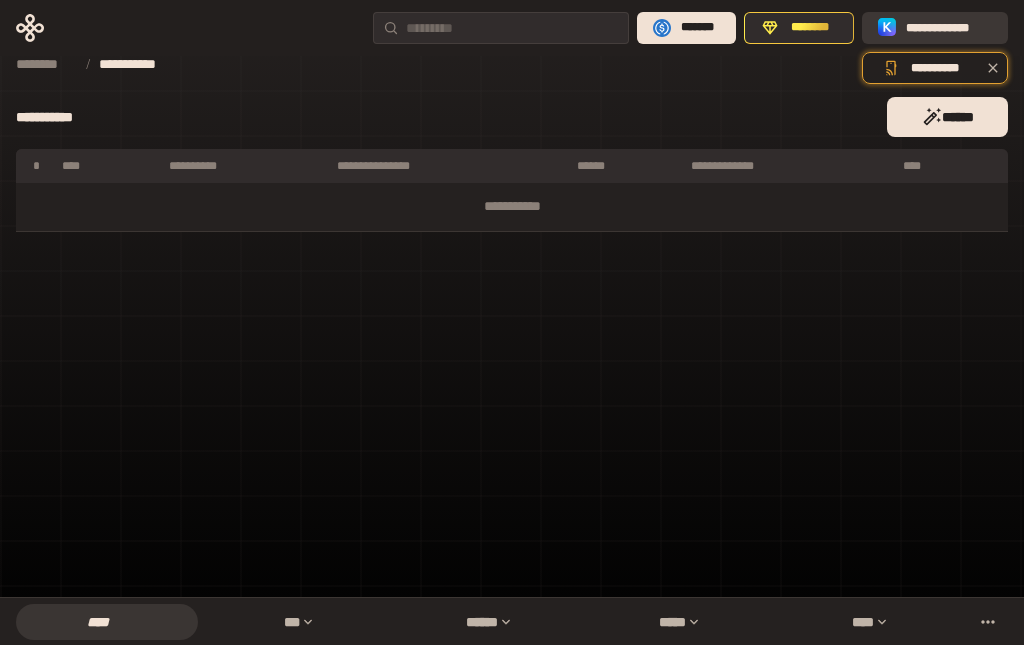click on "**********" at bounding box center [949, 28] 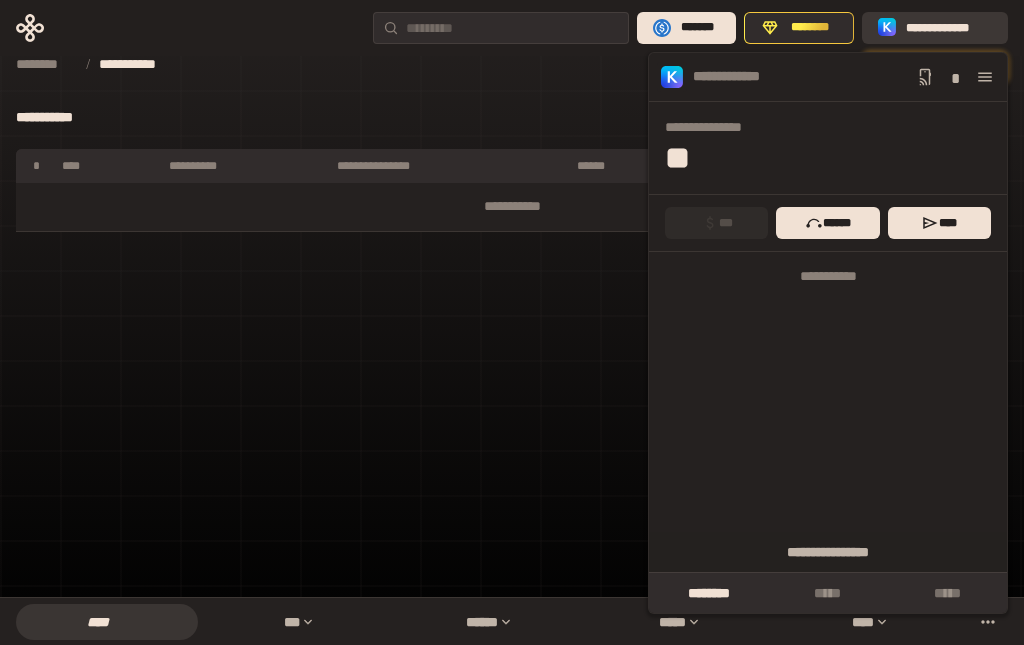 click on "**********" at bounding box center (949, 28) 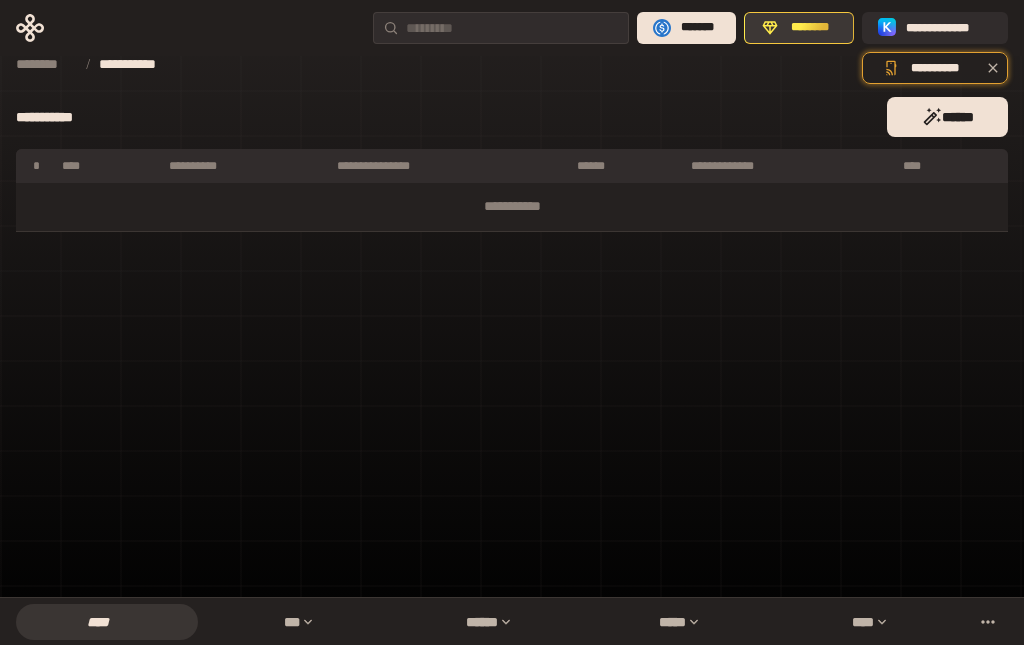 click on "********" at bounding box center [810, 28] 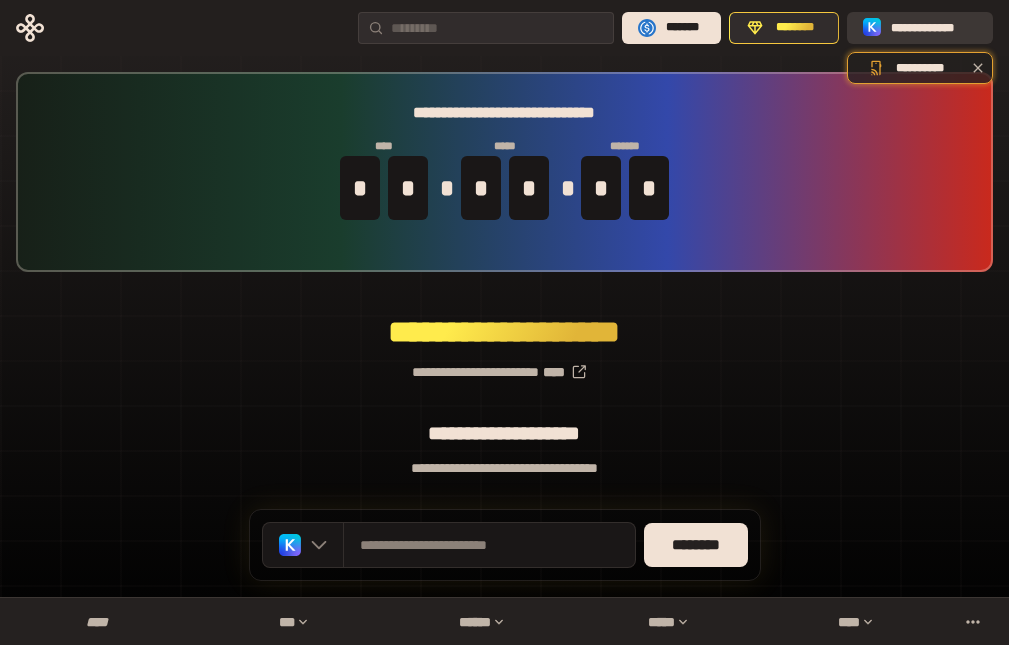 click on "**********" at bounding box center [934, 28] 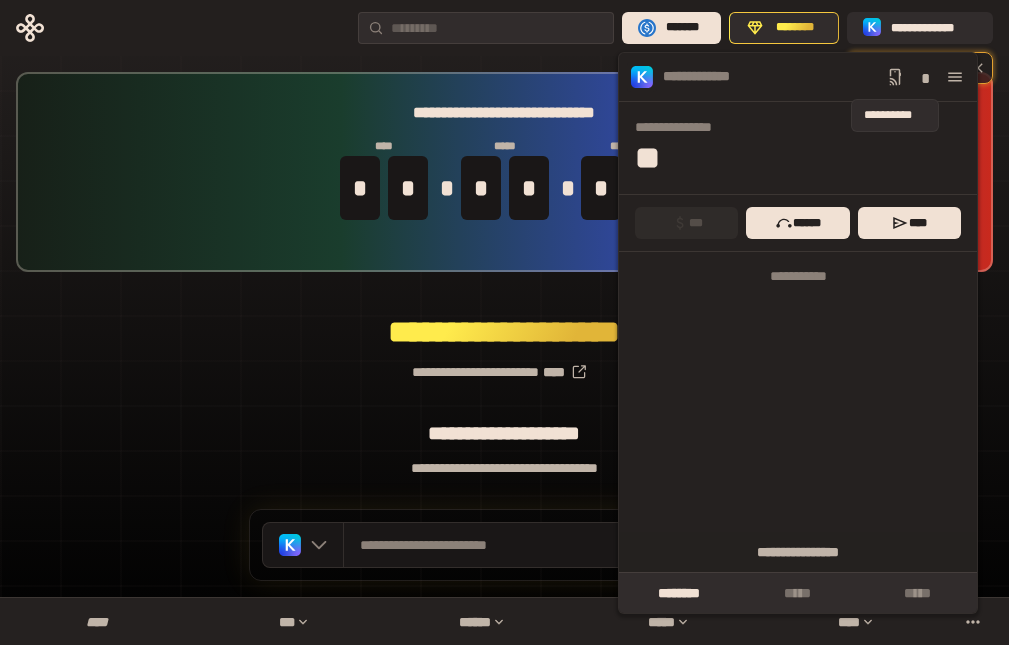 click 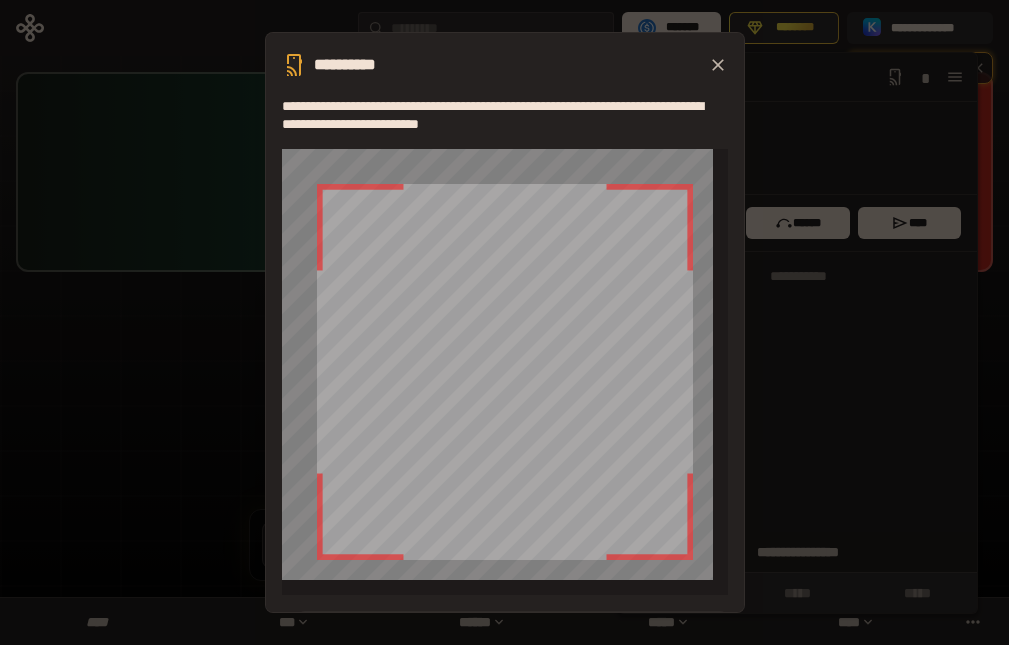 click 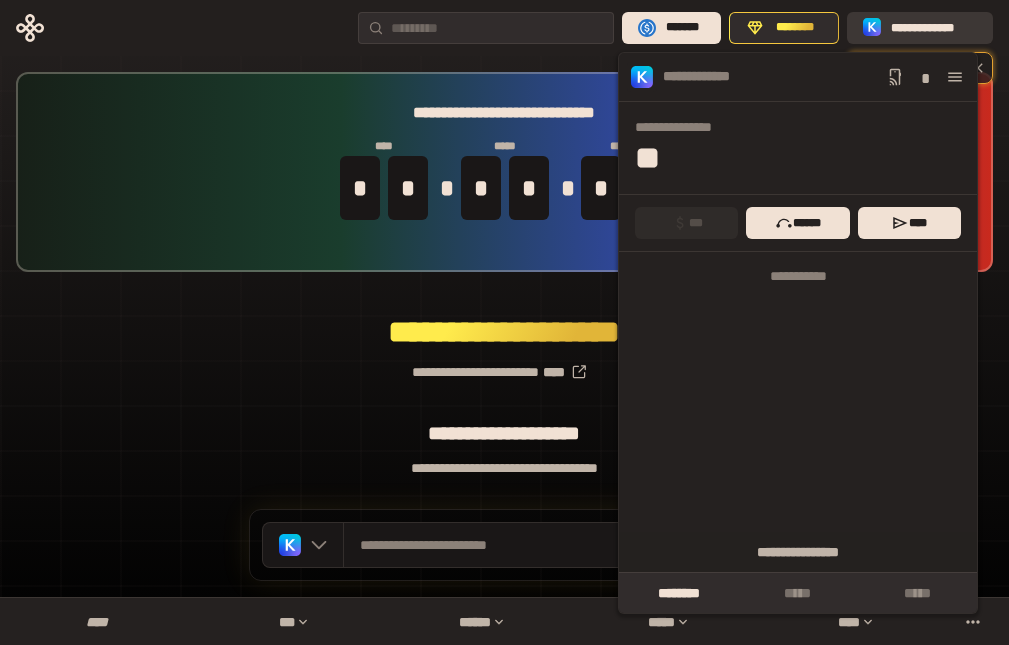click on "**********" at bounding box center (934, 28) 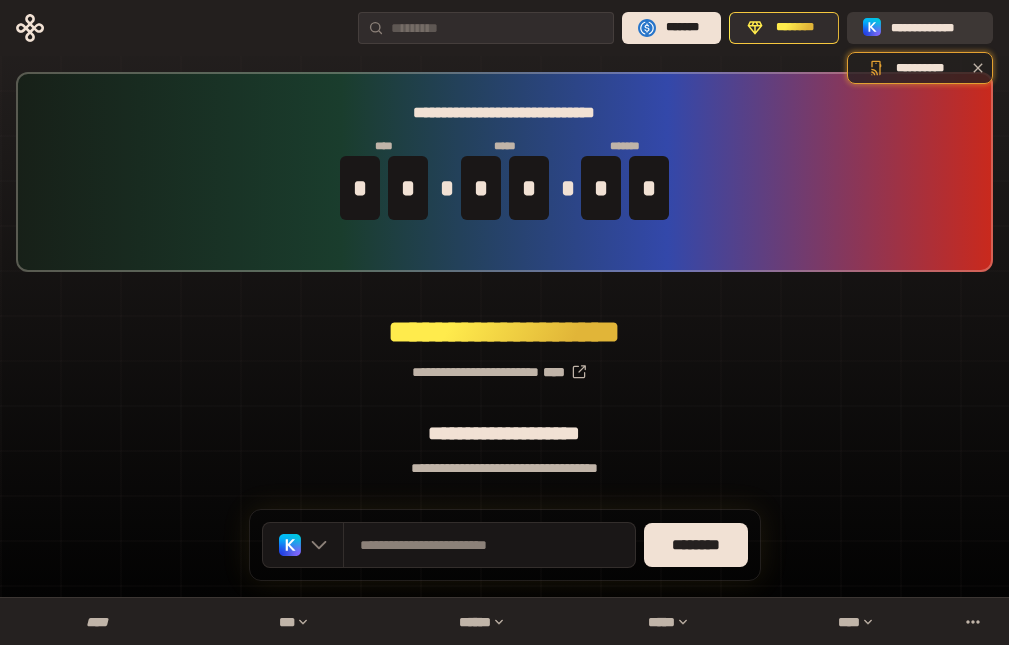 click on "**********" at bounding box center (934, 28) 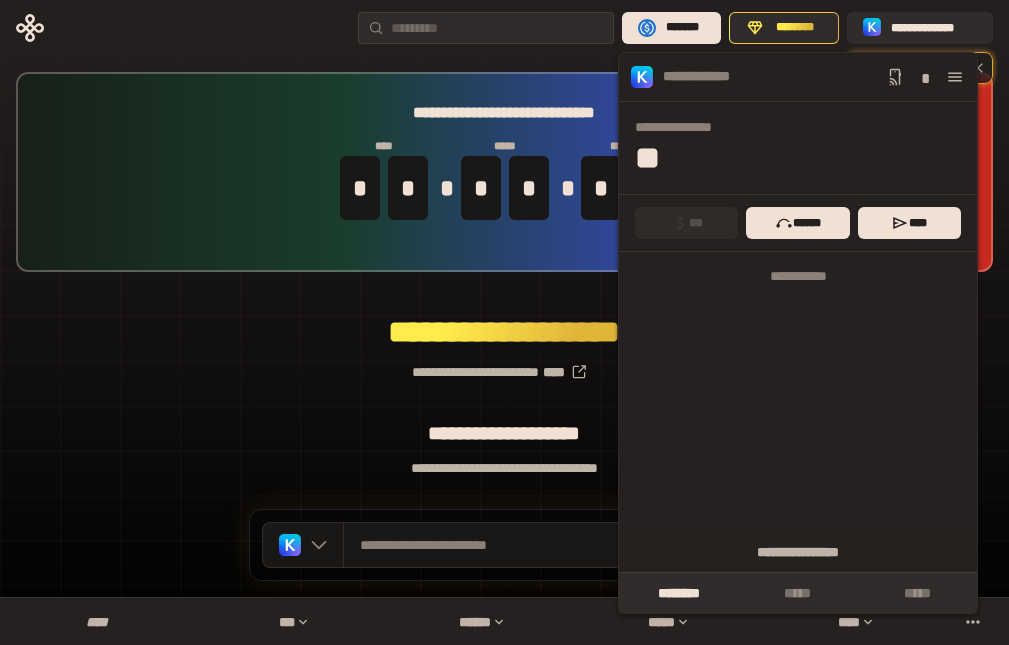 click on "*" at bounding box center (866, 77) 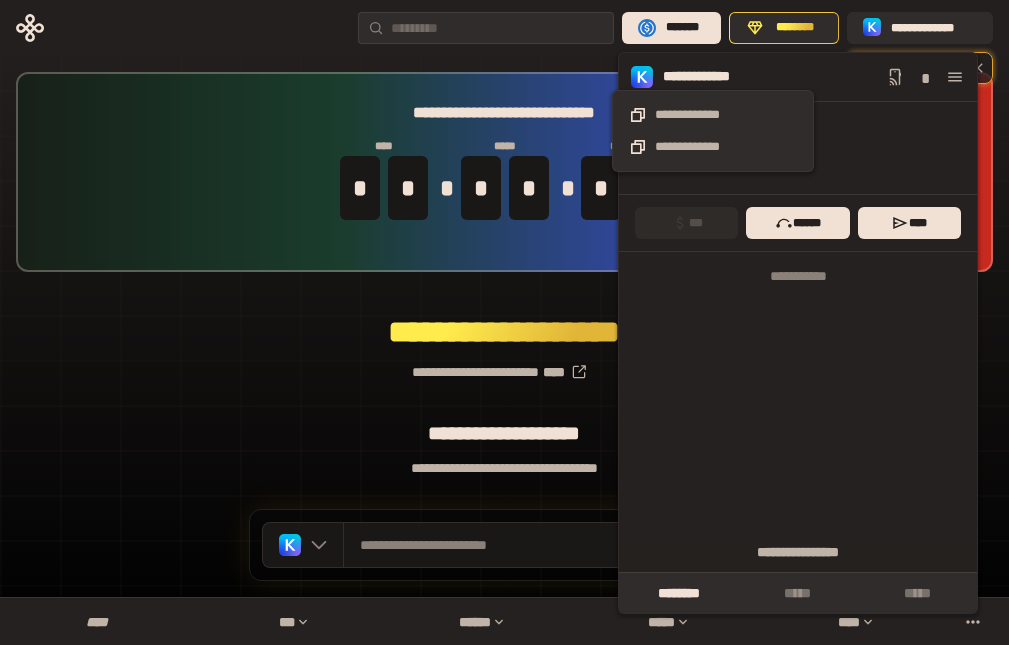 click on "**********" at bounding box center [713, 77] 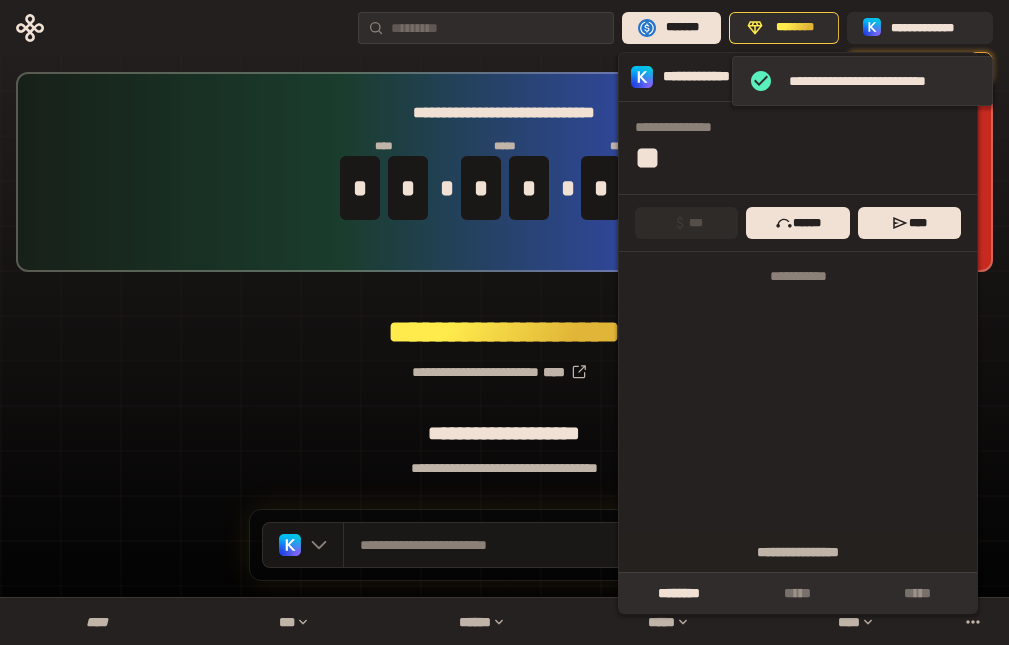 click on "**********" at bounding box center [713, 77] 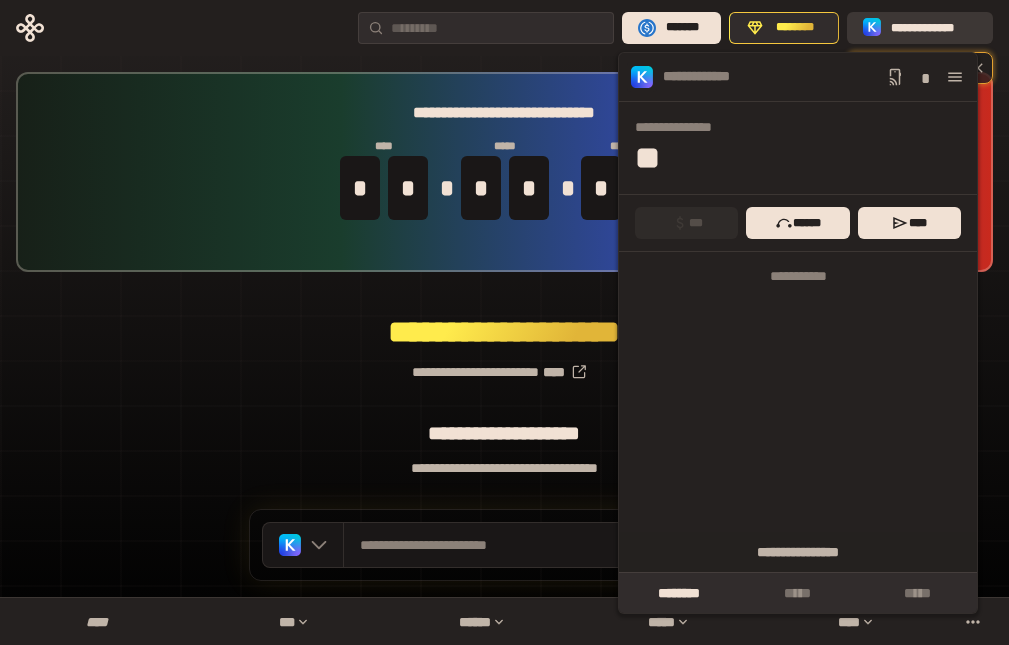 click on "**********" at bounding box center [934, 28] 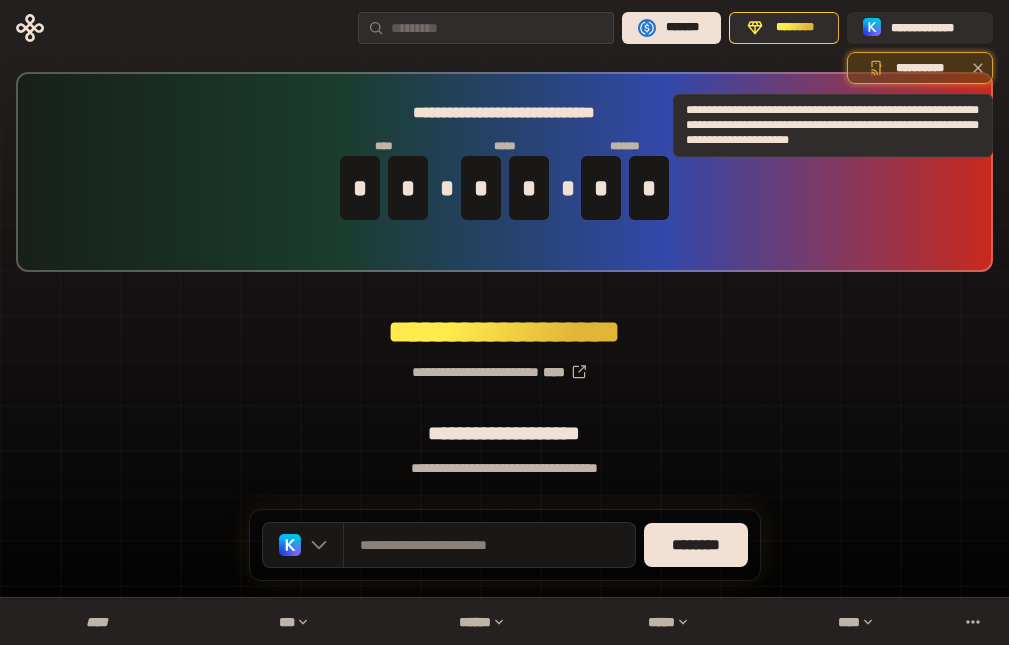 click 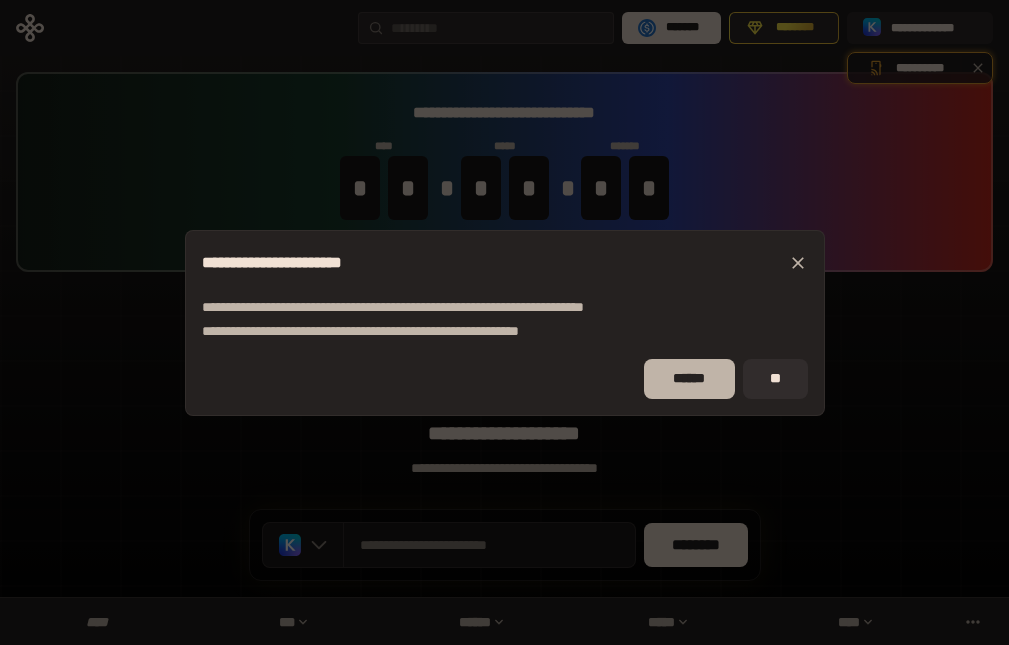 click on "******" at bounding box center (689, 379) 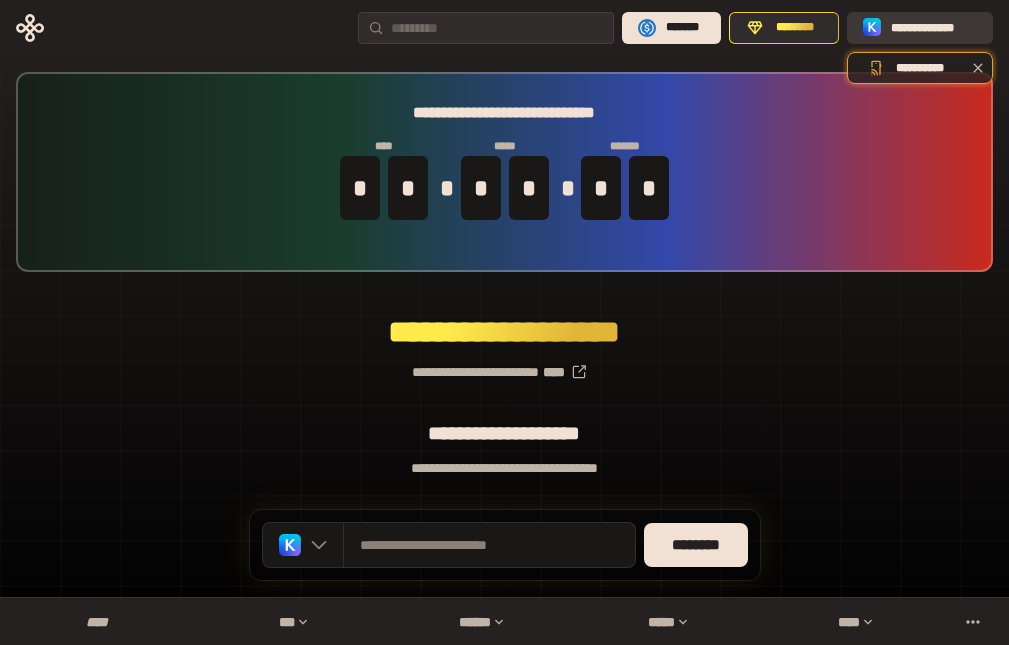 click on "**********" at bounding box center (934, 28) 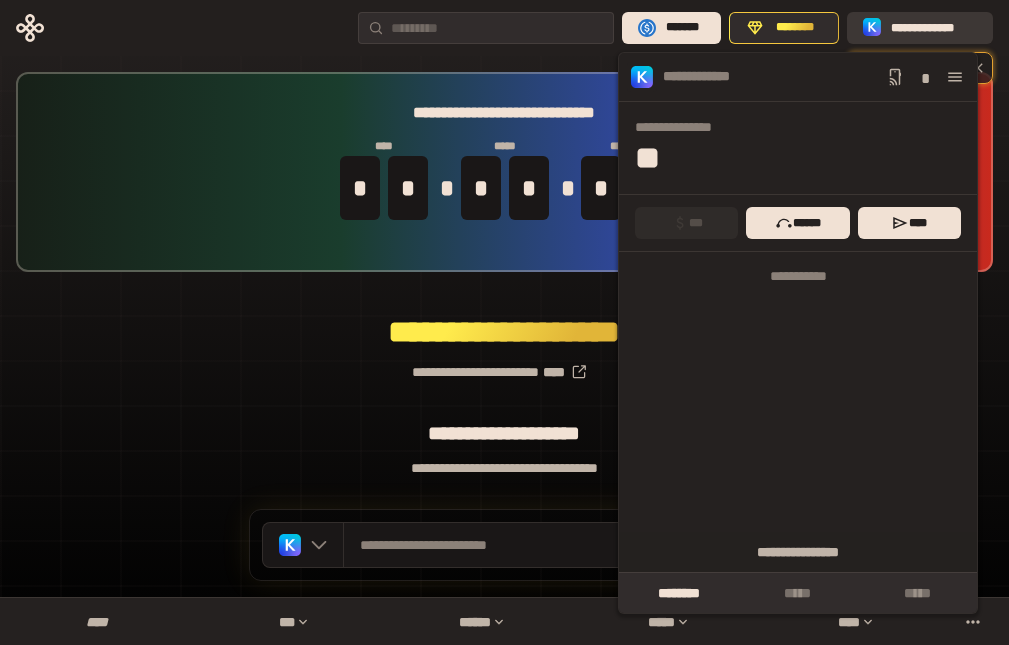 click on "**********" at bounding box center (934, 28) 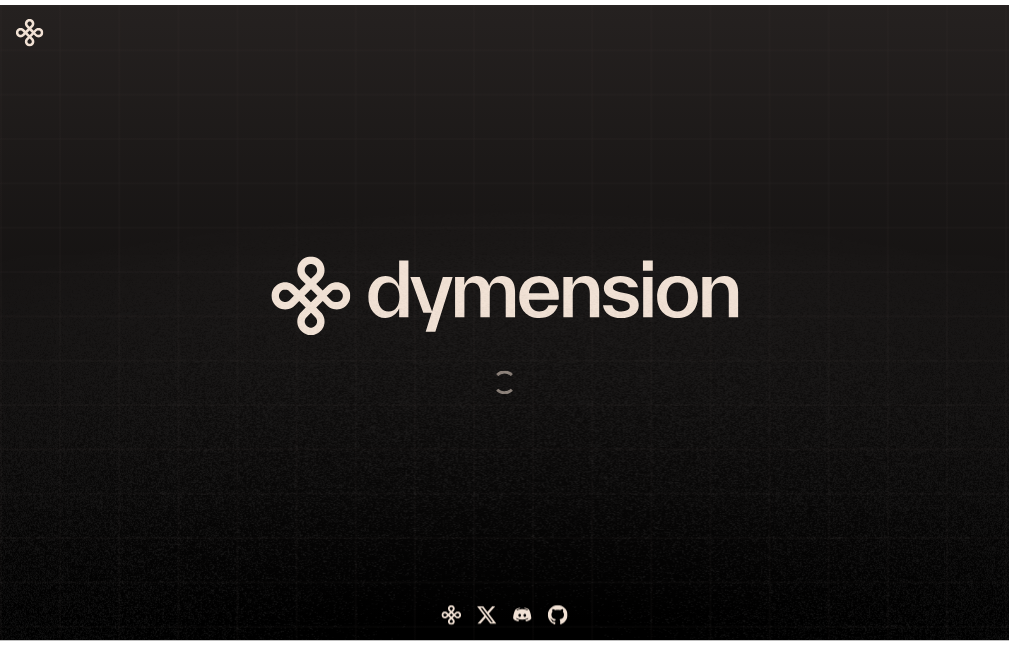scroll, scrollTop: 0, scrollLeft: 0, axis: both 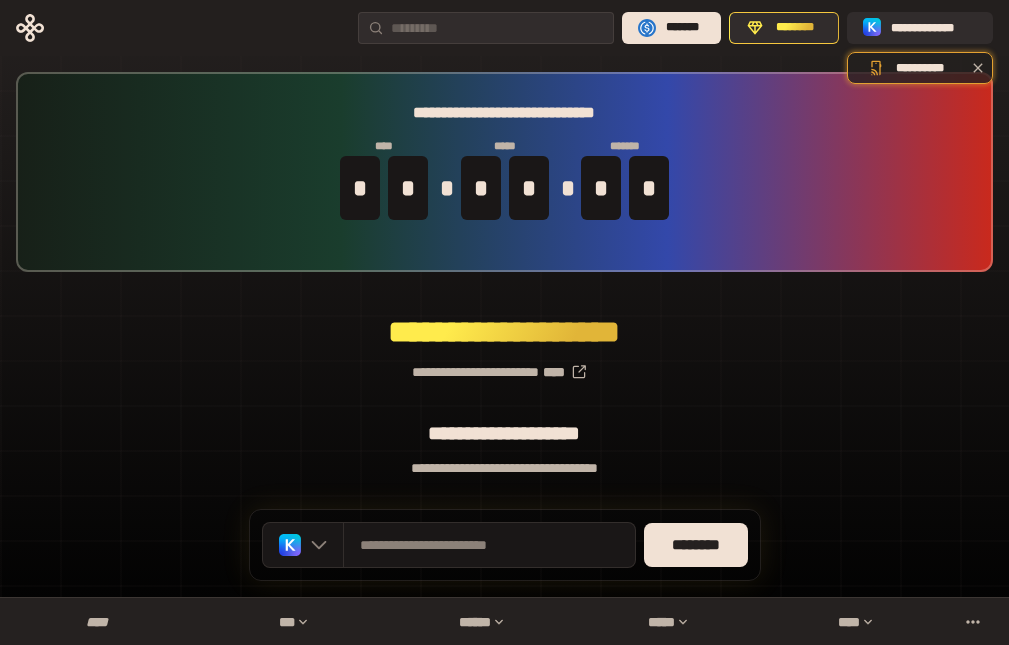 click on "**********" at bounding box center (504, 358) 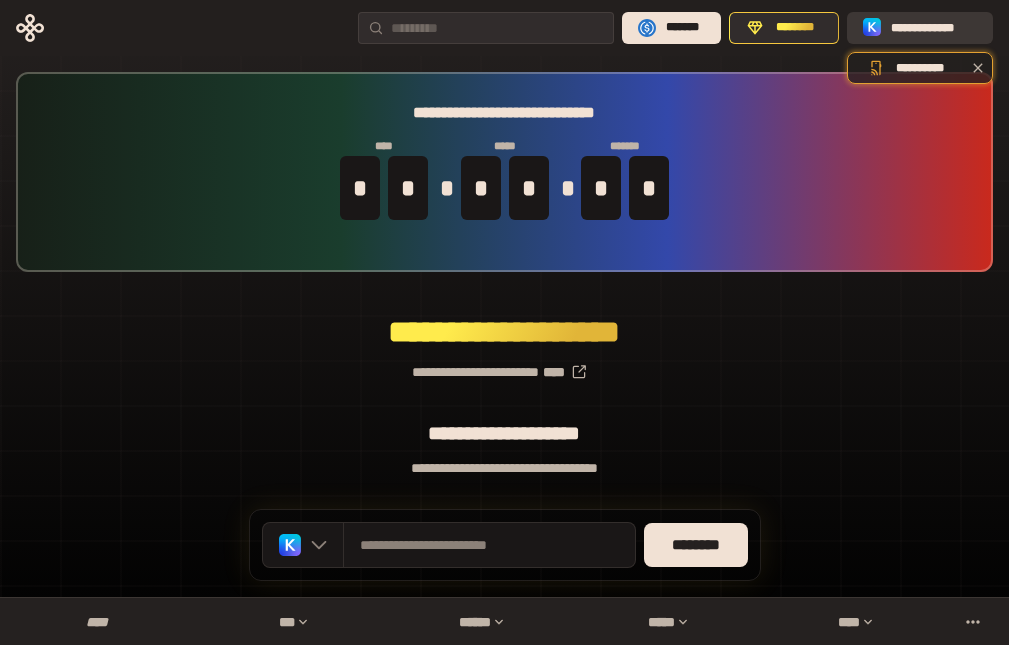 click 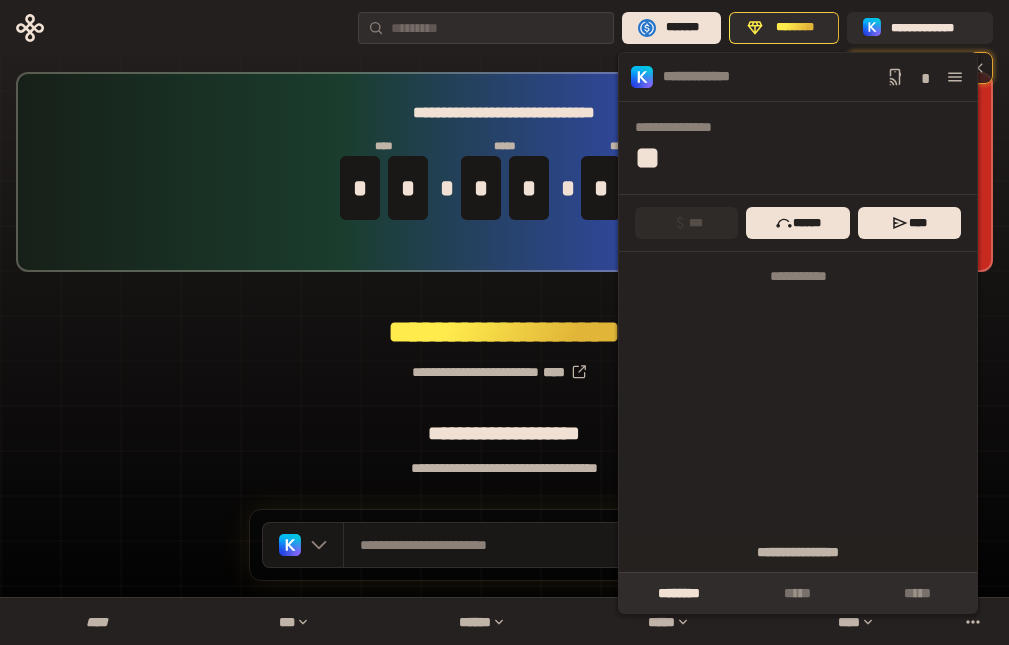 click 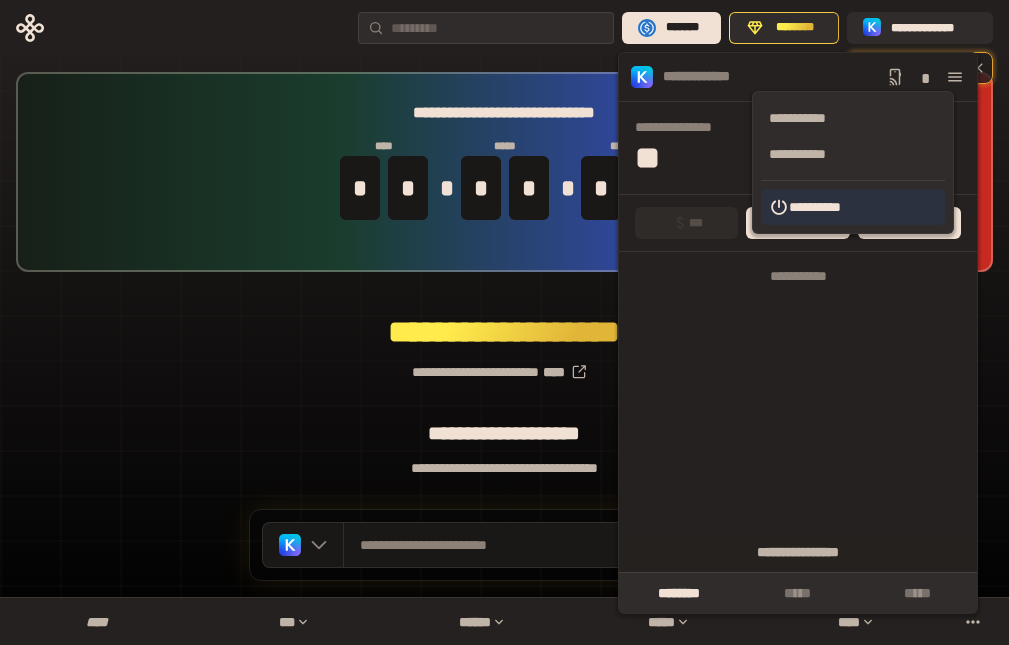 click on "**********" at bounding box center (853, 207) 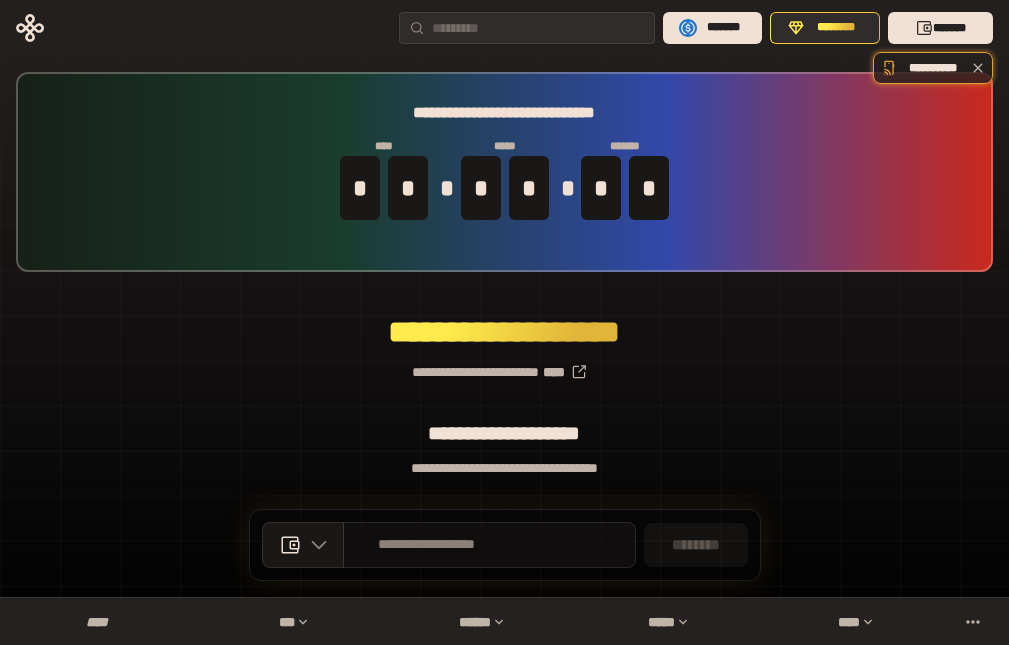 click on "**********" at bounding box center [427, 545] 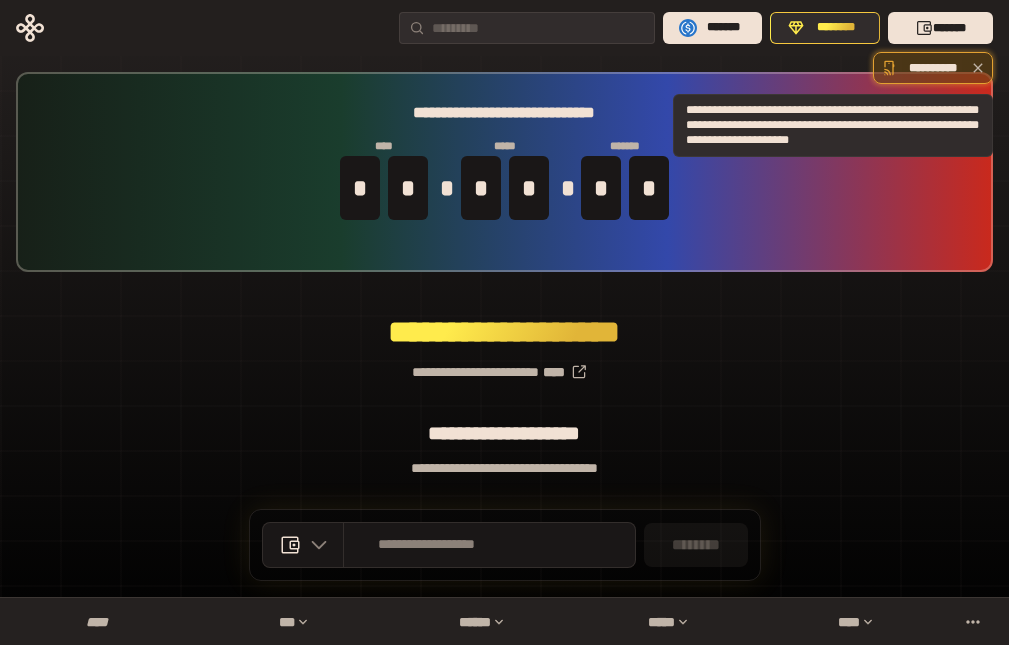 click 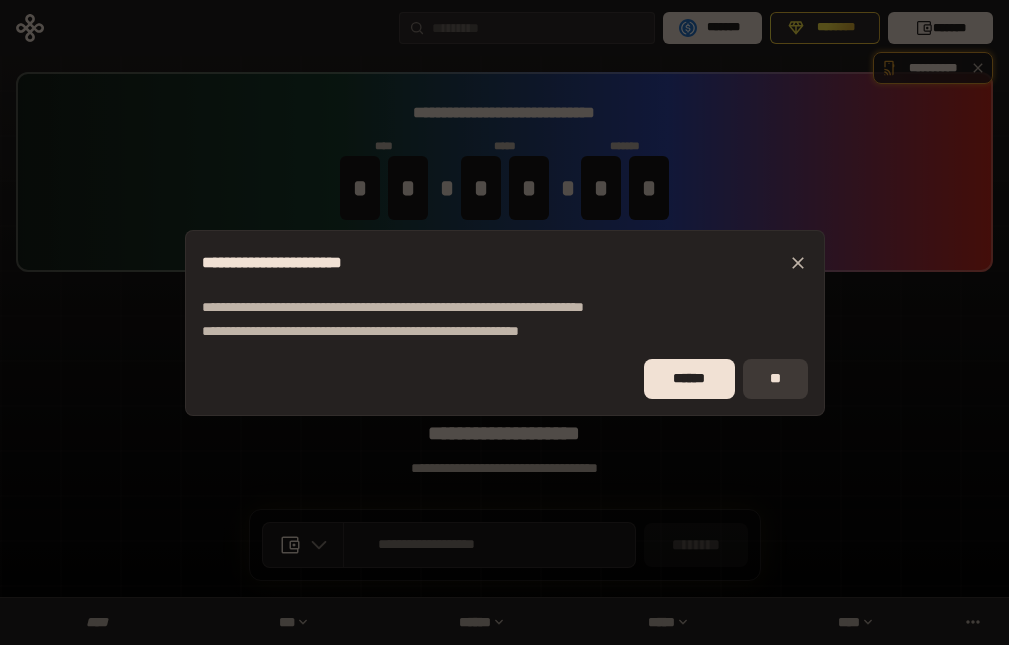 click on "**" at bounding box center (775, 379) 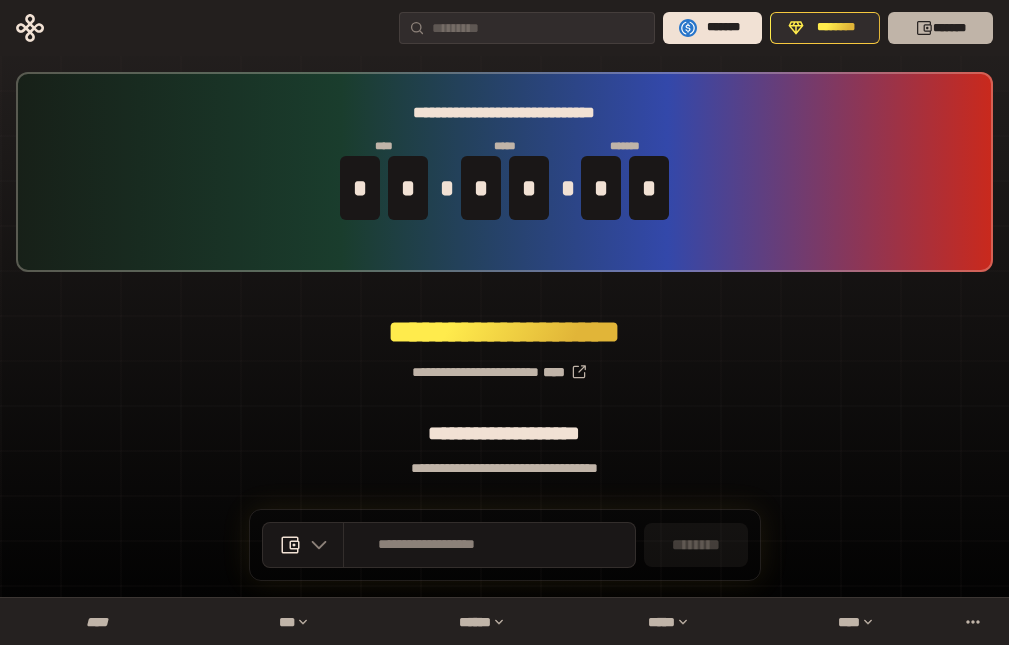 click on "*******" at bounding box center [940, 28] 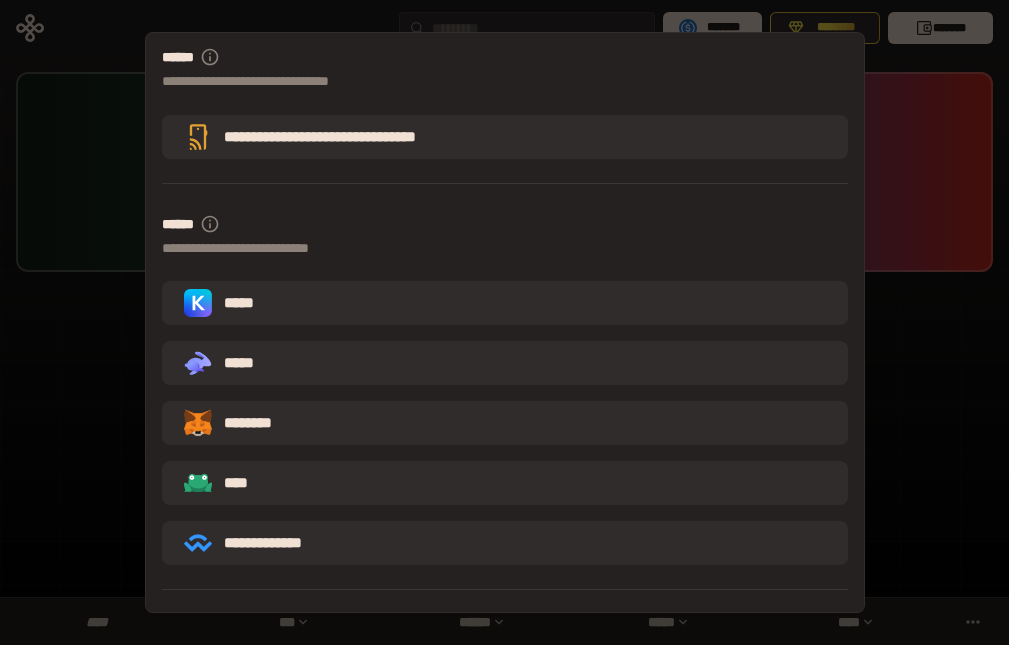 scroll, scrollTop: 121, scrollLeft: 0, axis: vertical 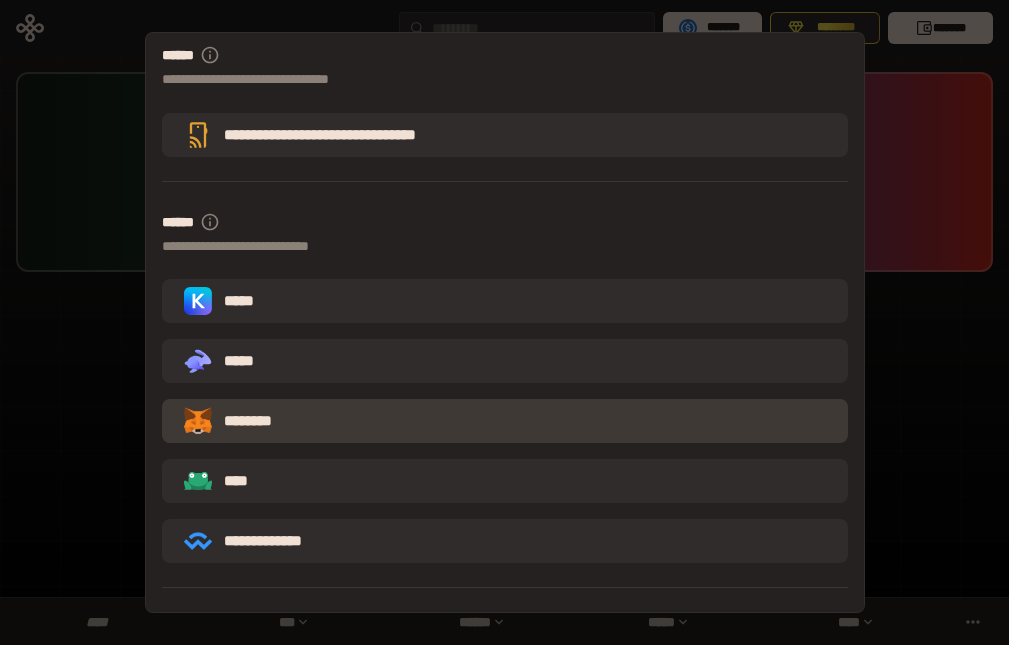click on "********" at bounding box center (242, 421) 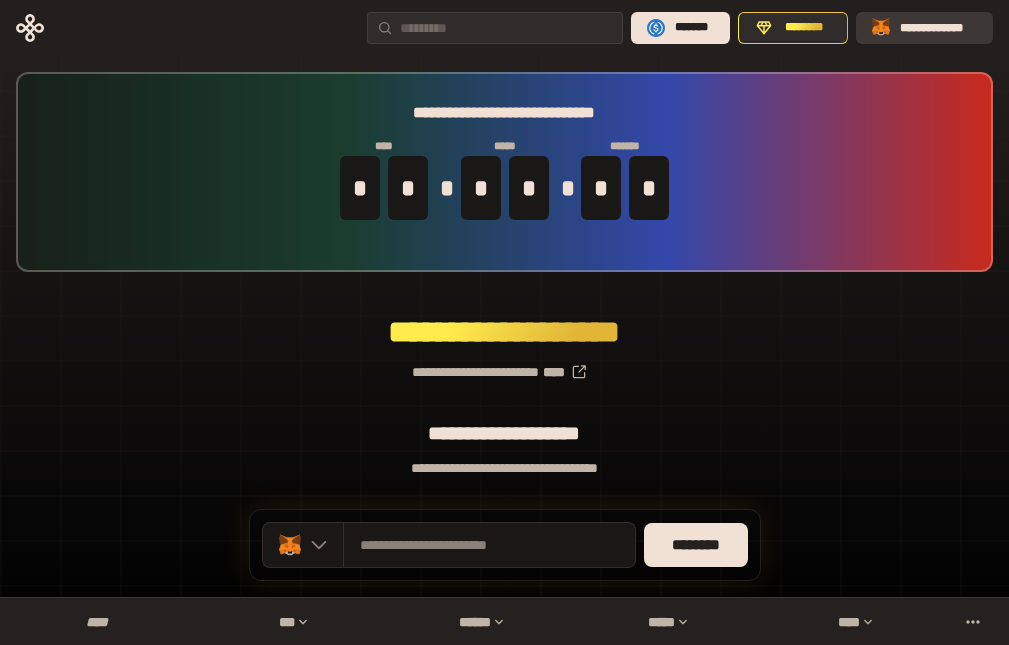 click on "**********" at bounding box center [938, 28] 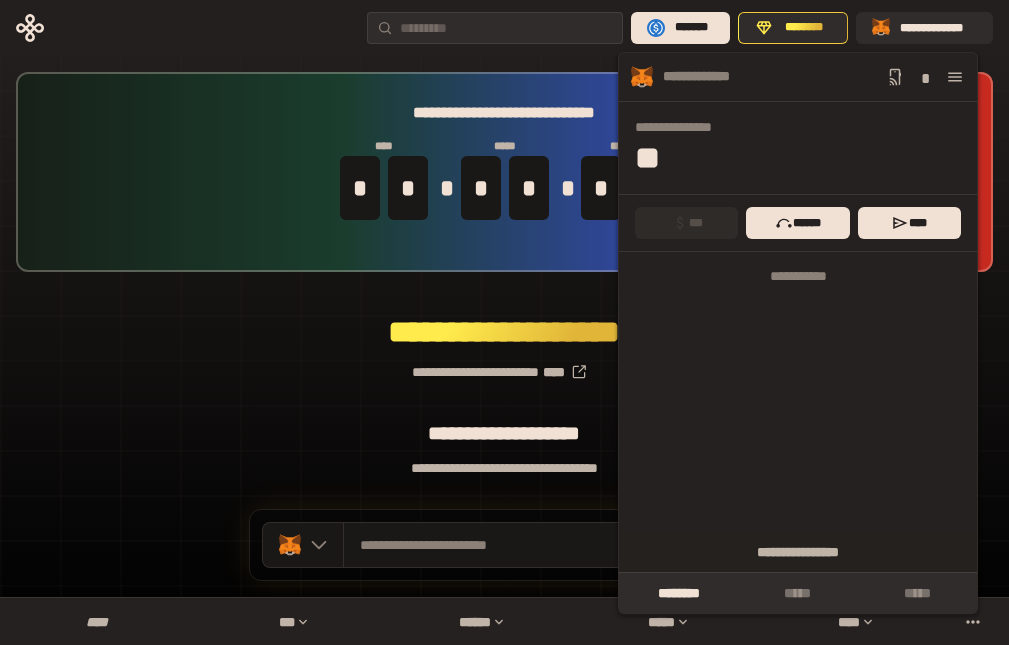 click 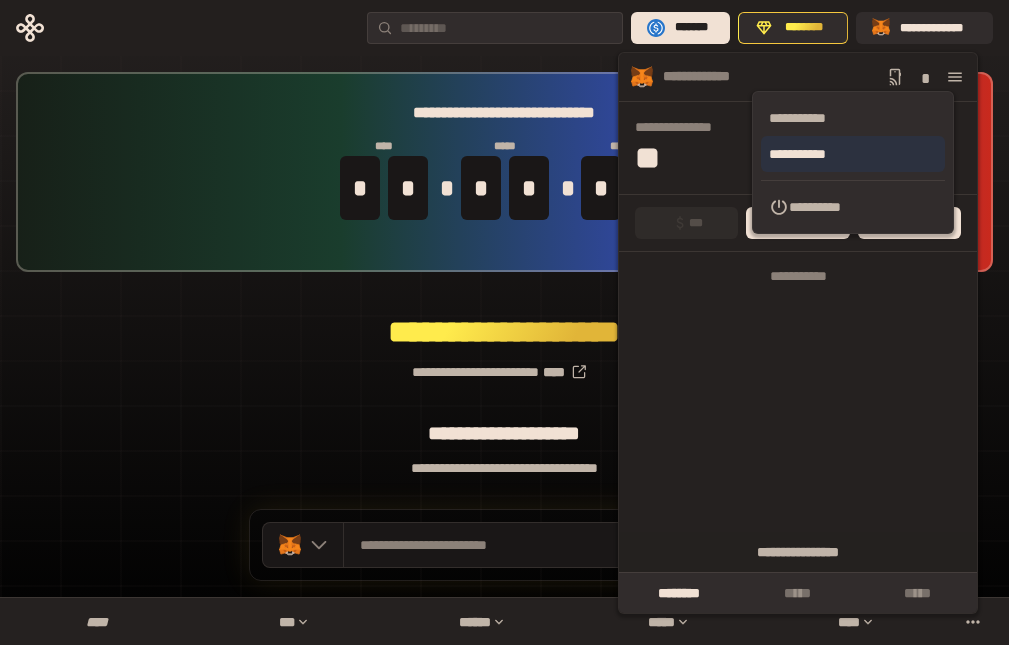 click on "**********" at bounding box center [853, 154] 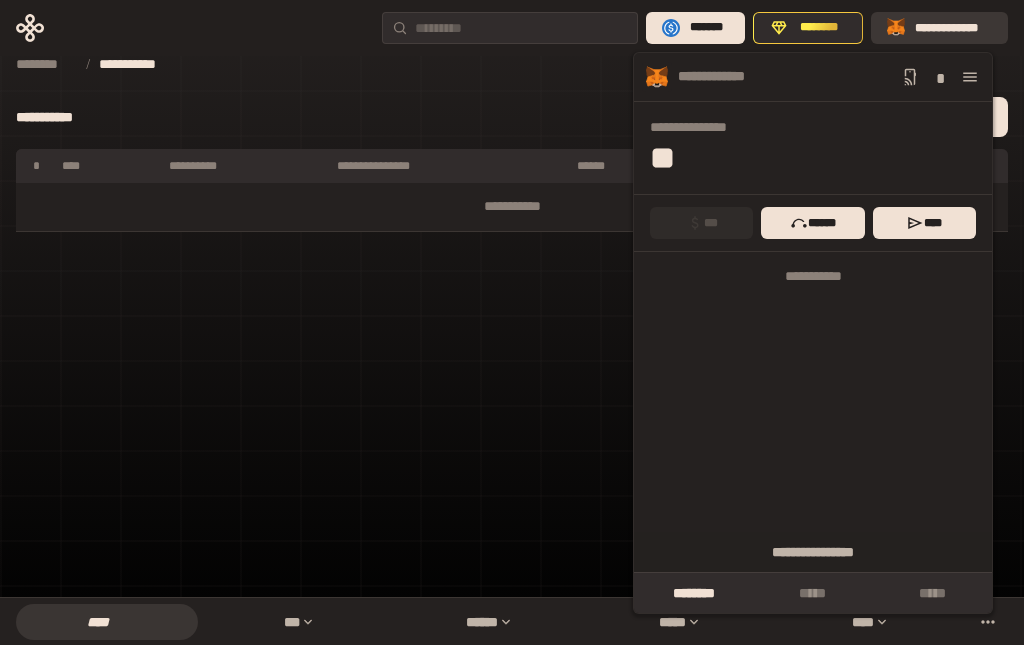 click on "**********" at bounding box center (953, 28) 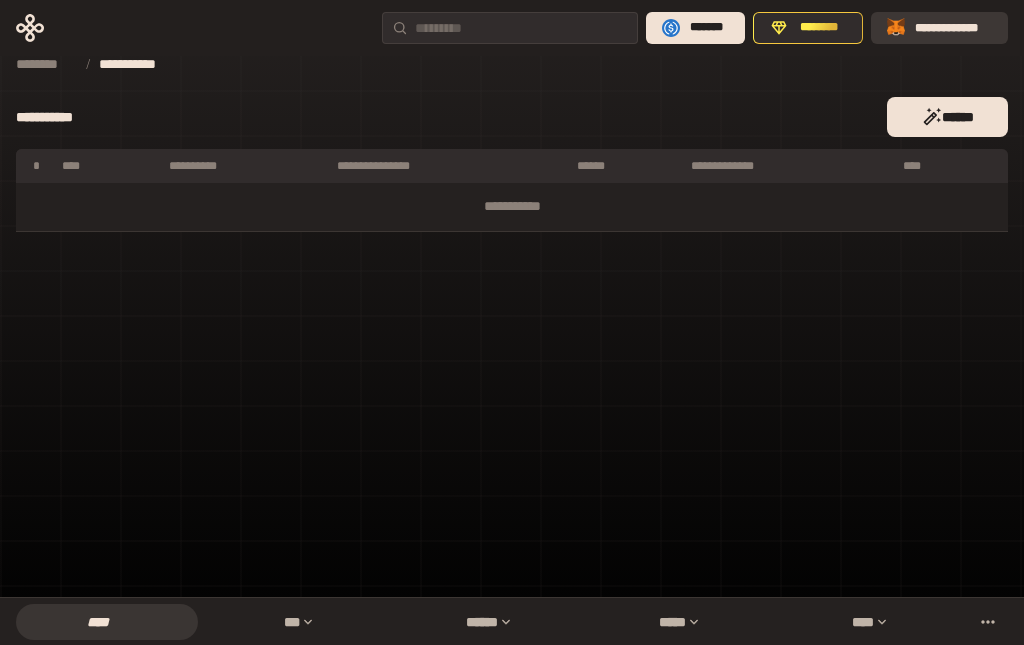click on "**********" at bounding box center [953, 28] 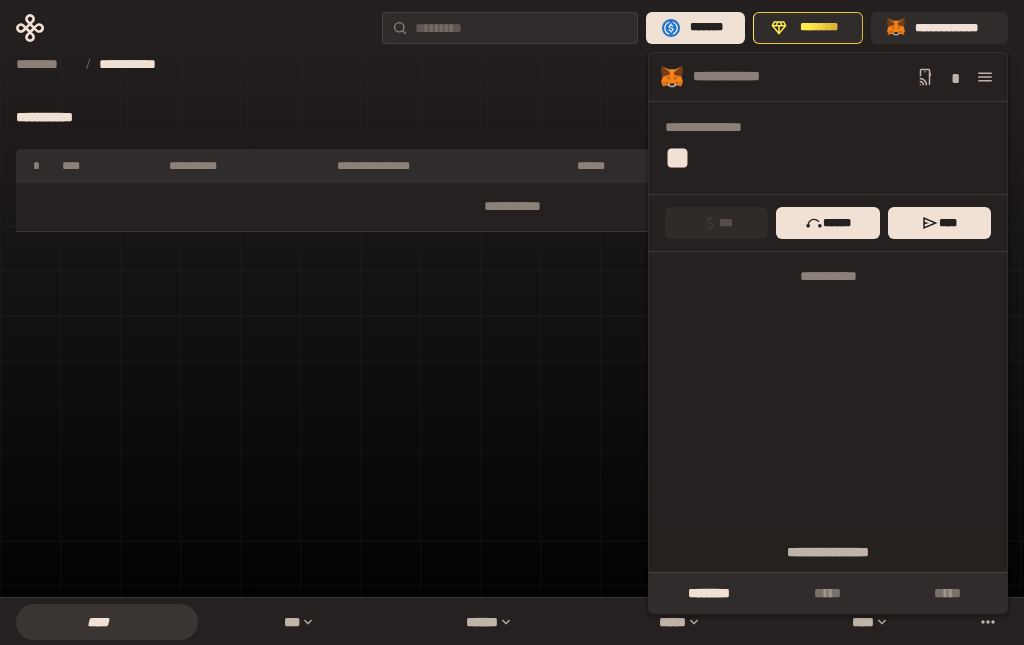click 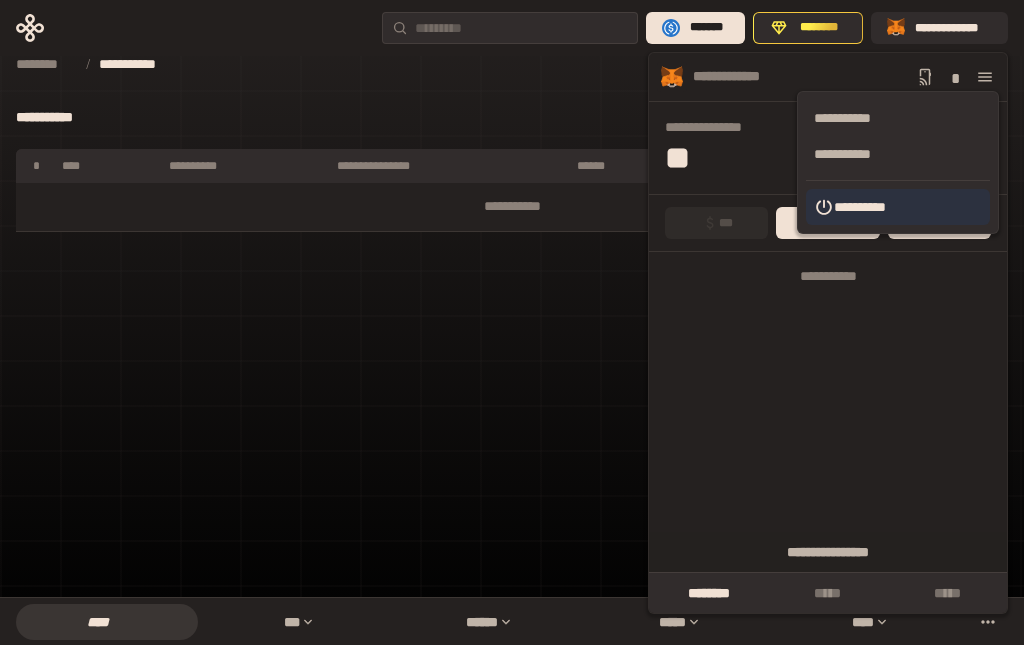 click on "**********" at bounding box center (898, 207) 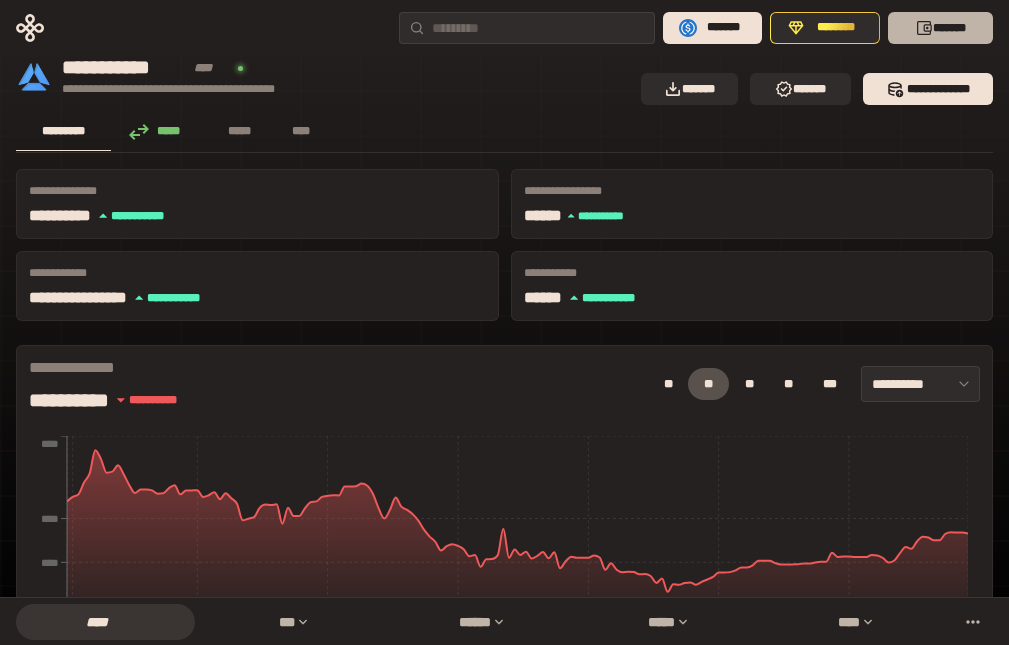 click on "*******" at bounding box center [940, 28] 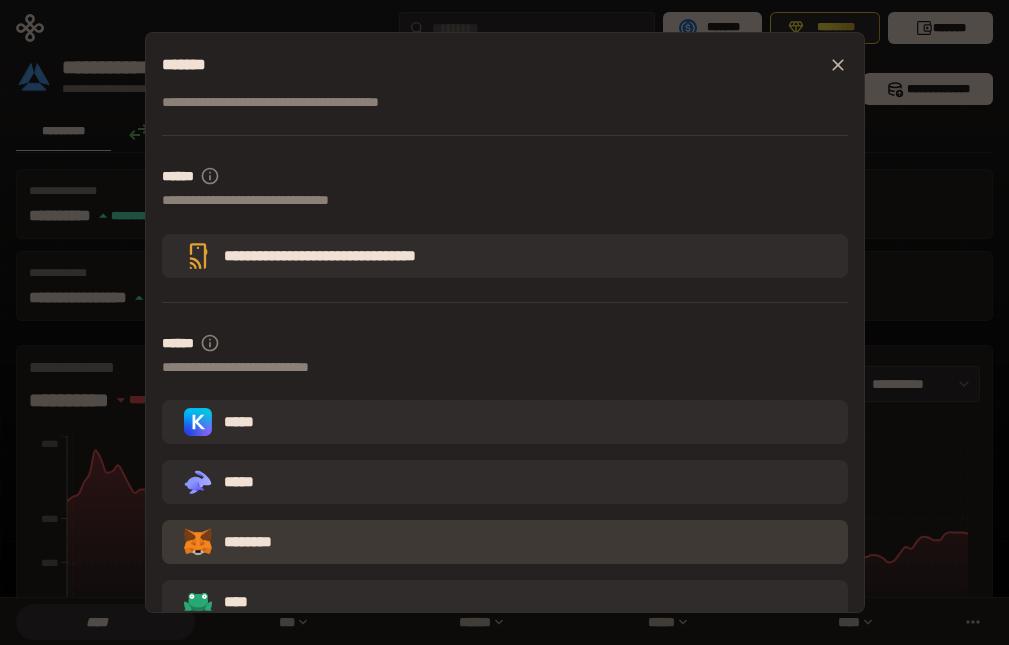 click on "********" at bounding box center (505, 542) 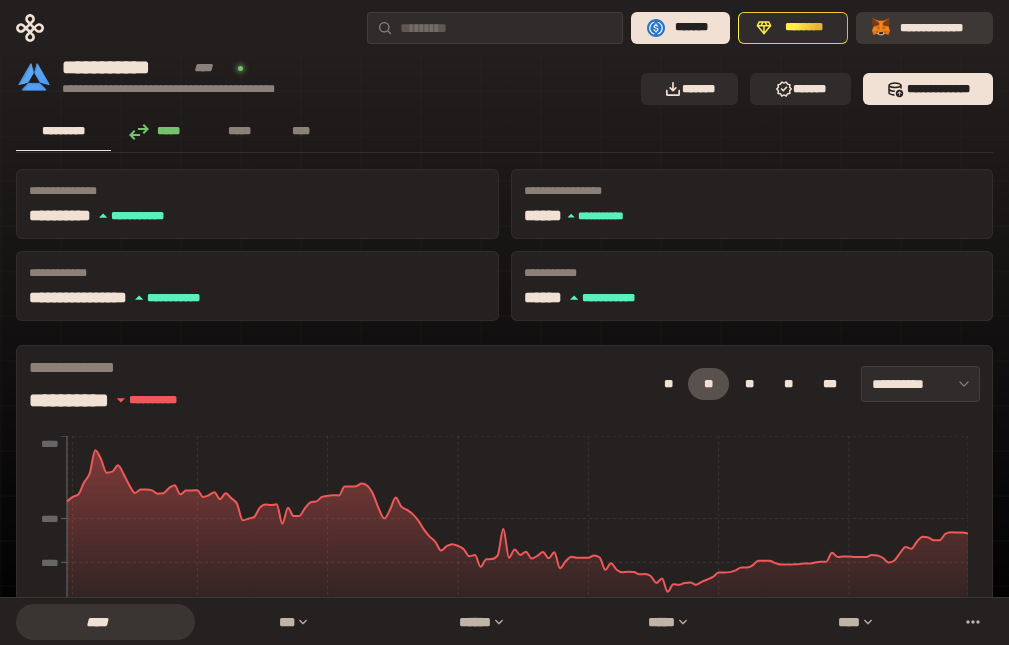 click on "**********" at bounding box center (938, 28) 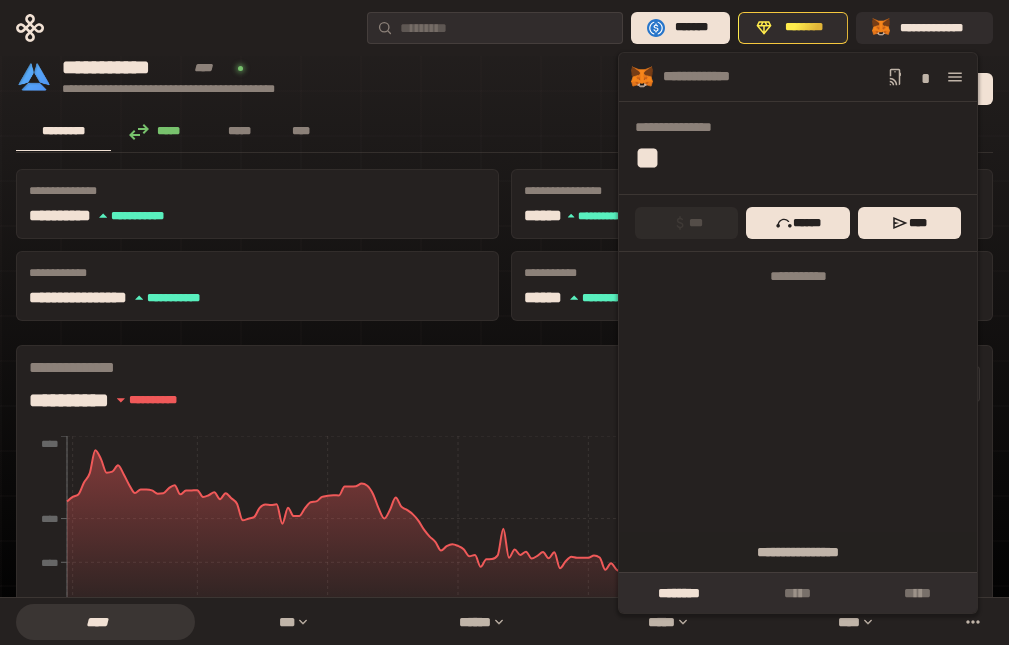 click 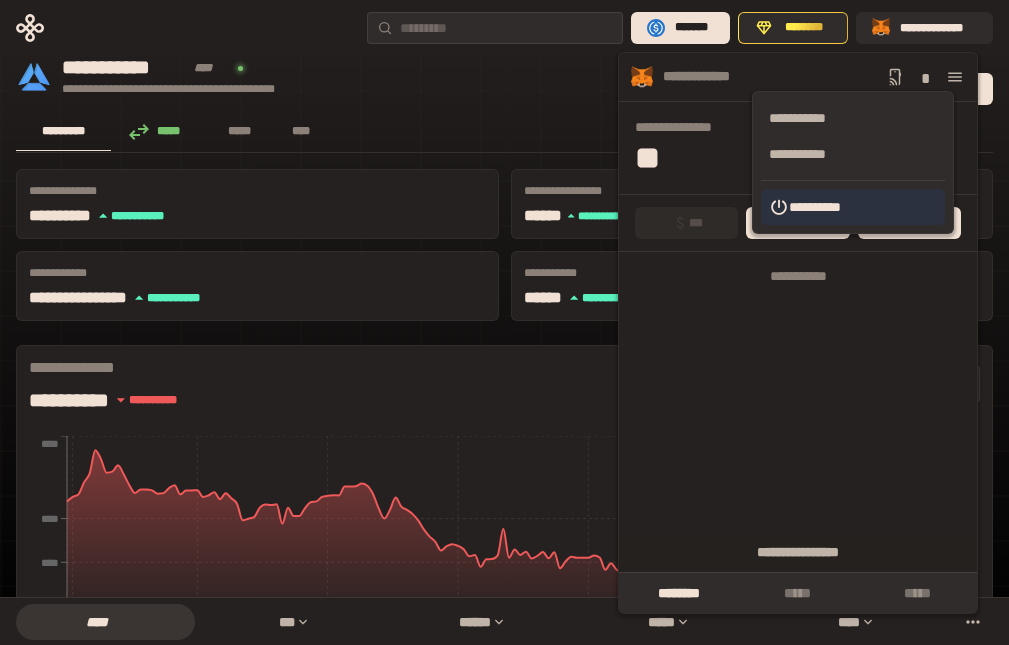 click on "**********" at bounding box center (853, 207) 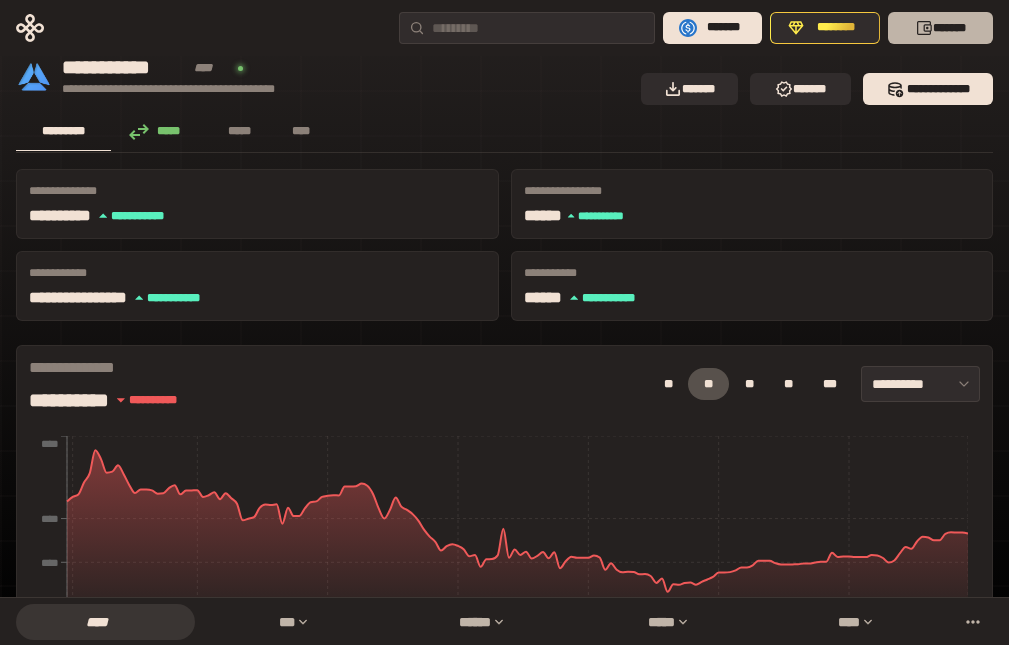 click on "*******" at bounding box center (940, 28) 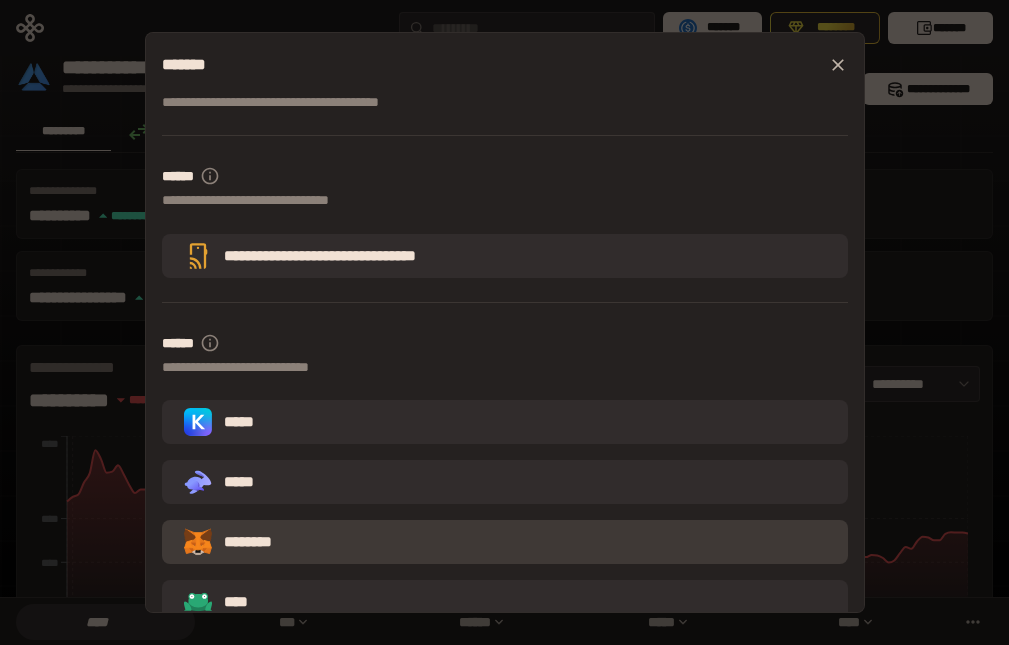 click on "********" at bounding box center (505, 542) 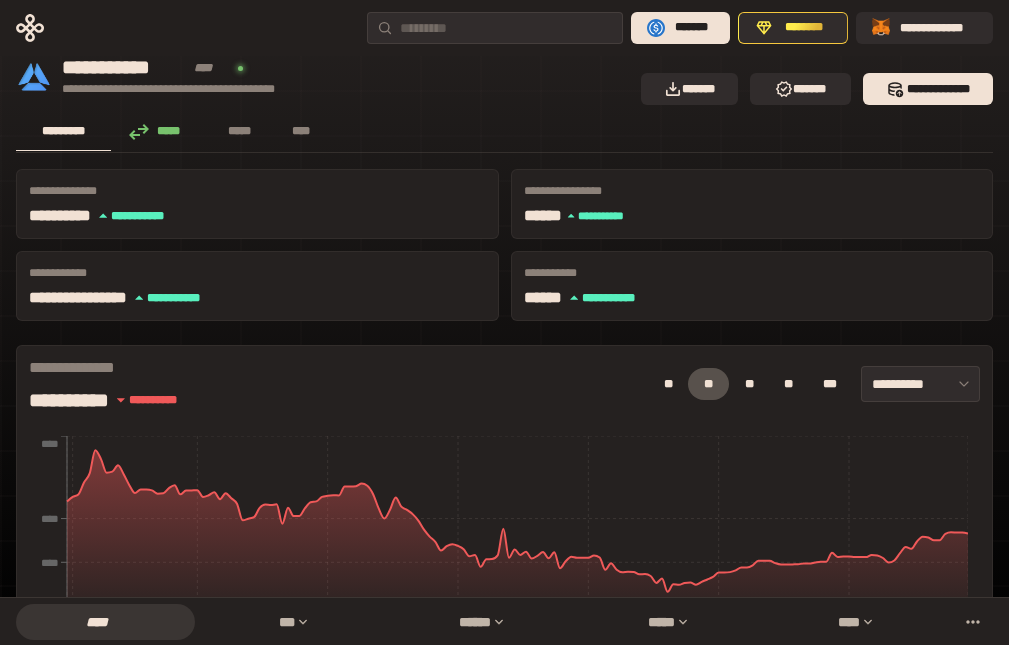 click on "*********" at bounding box center [63, 131] 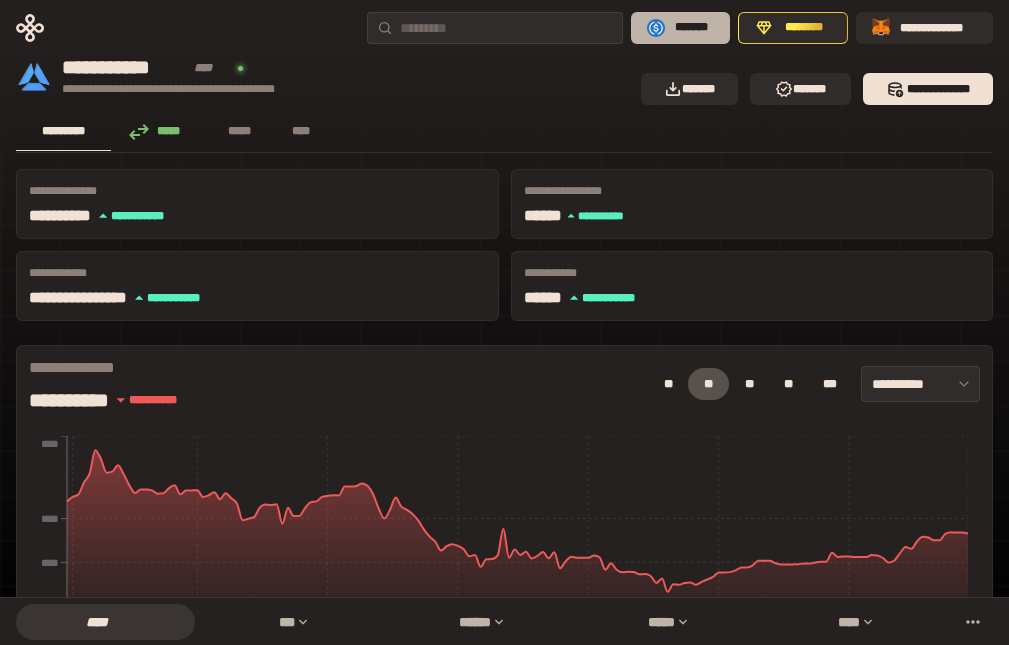 click on "*******" at bounding box center (691, 28) 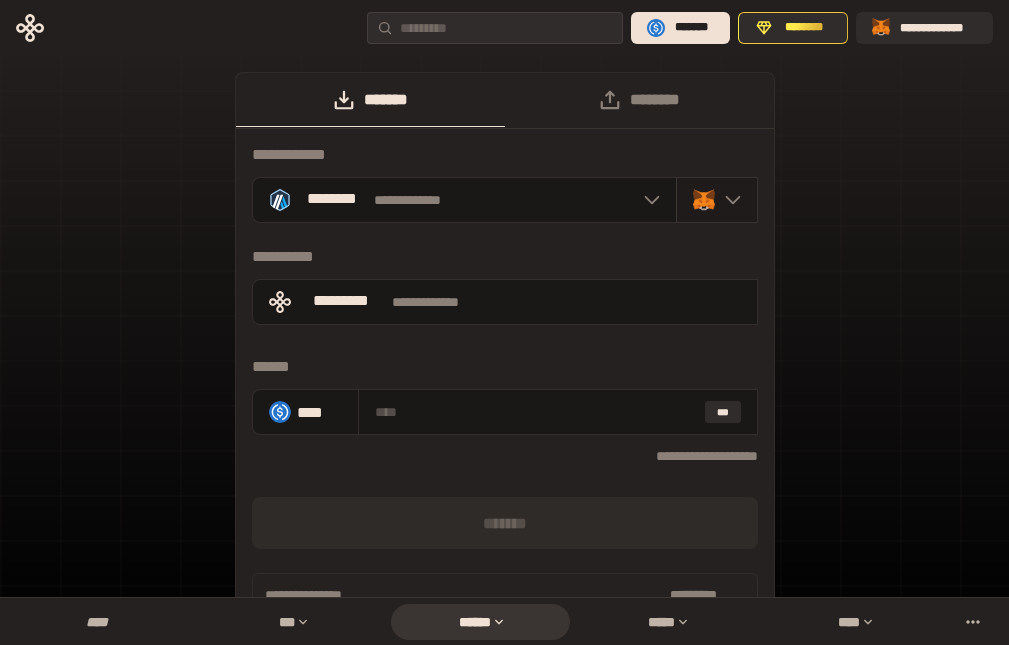 click 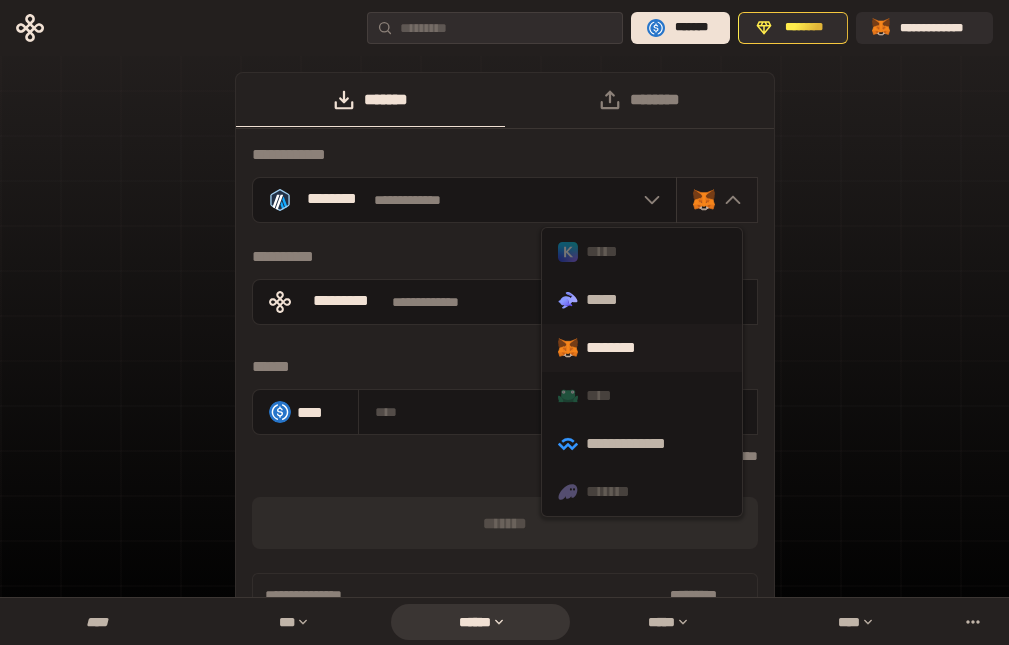 click 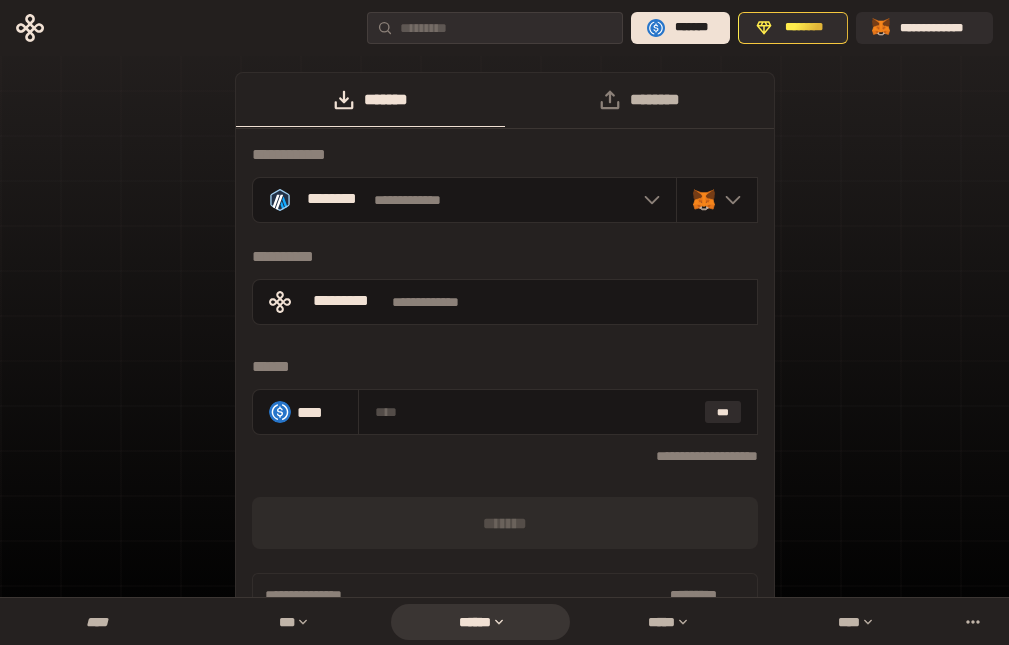 click on "********" at bounding box center (639, 100) 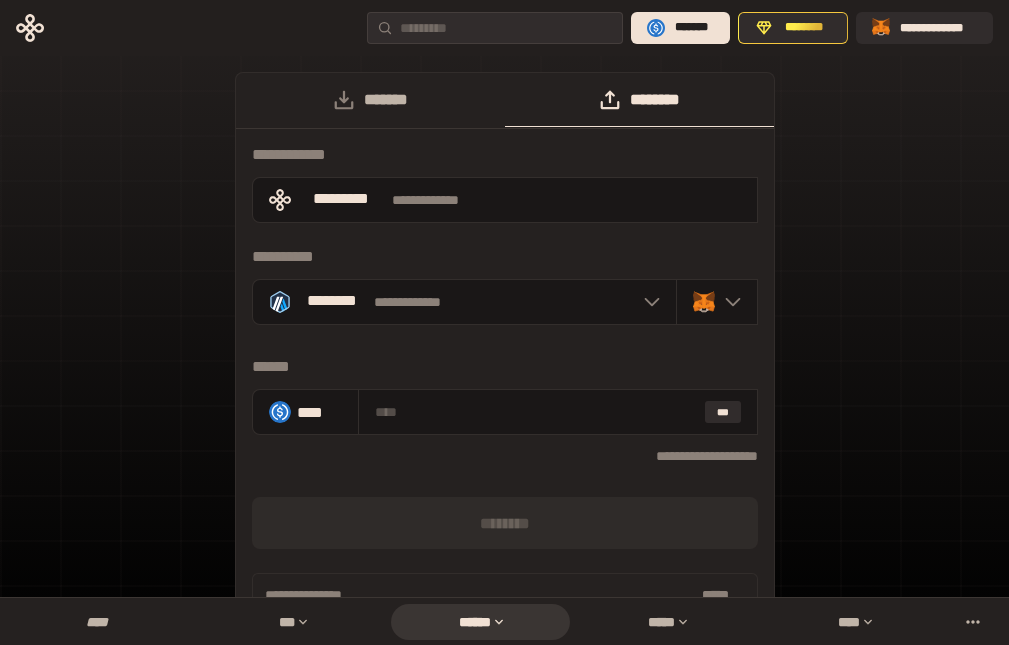 click on "*******" at bounding box center (370, 100) 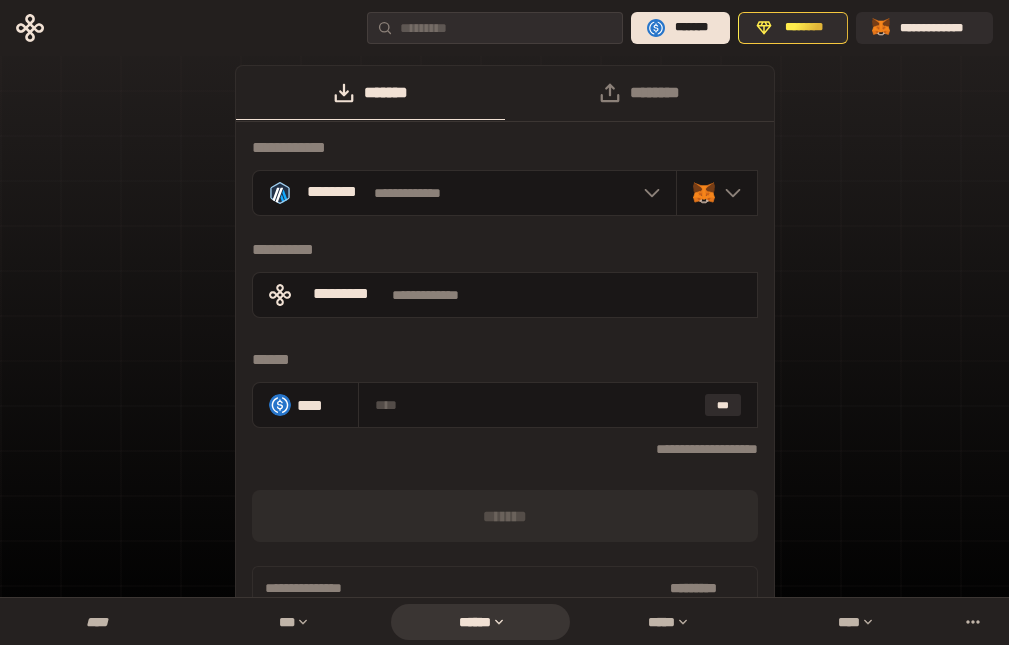 scroll, scrollTop: 6, scrollLeft: 0, axis: vertical 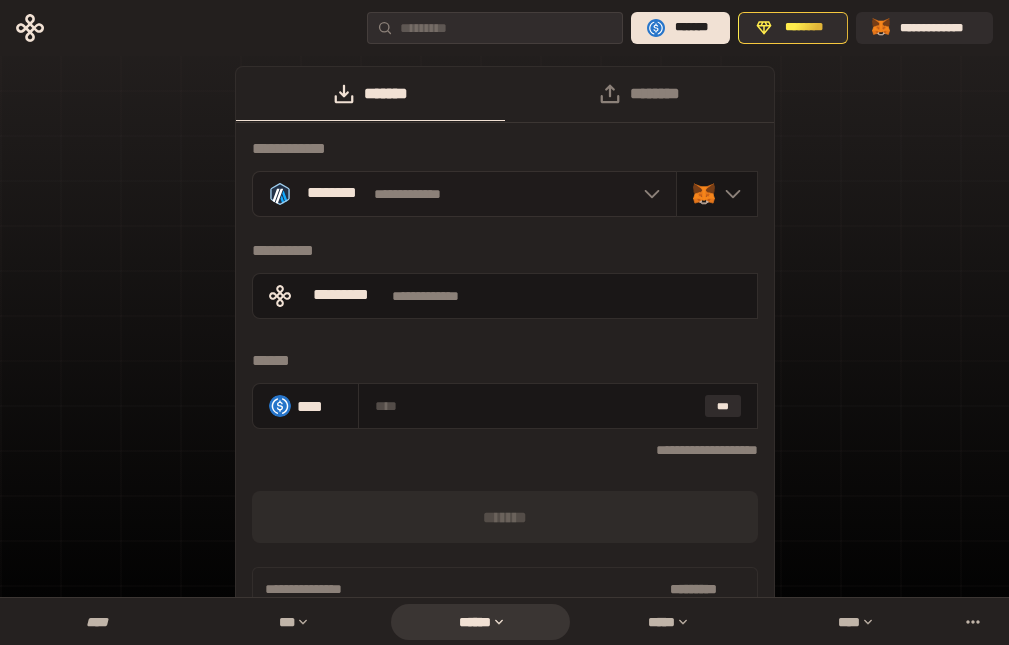click 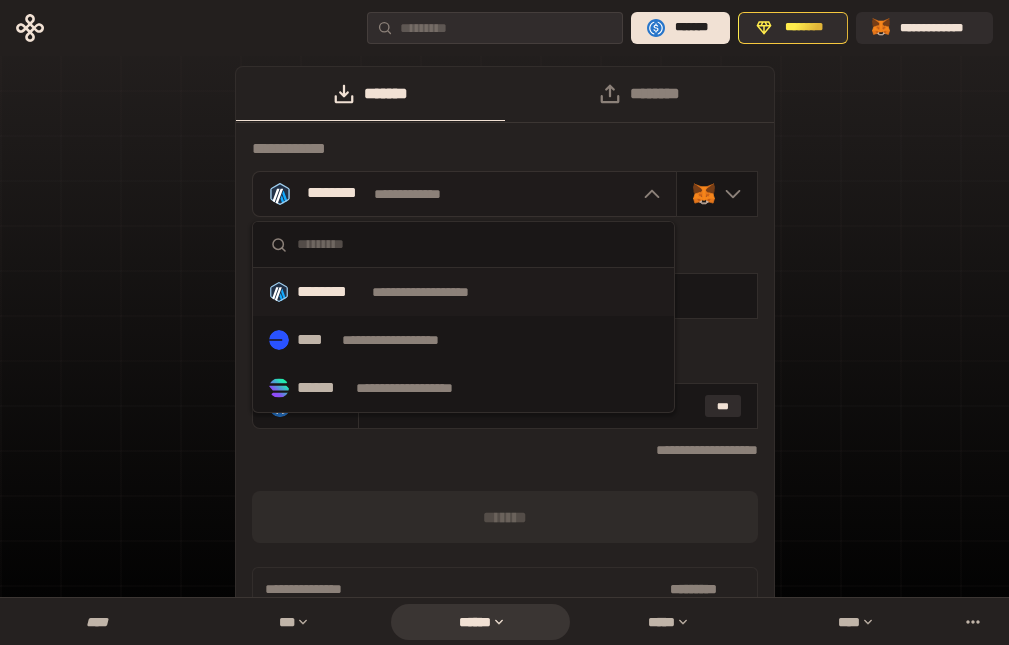 click 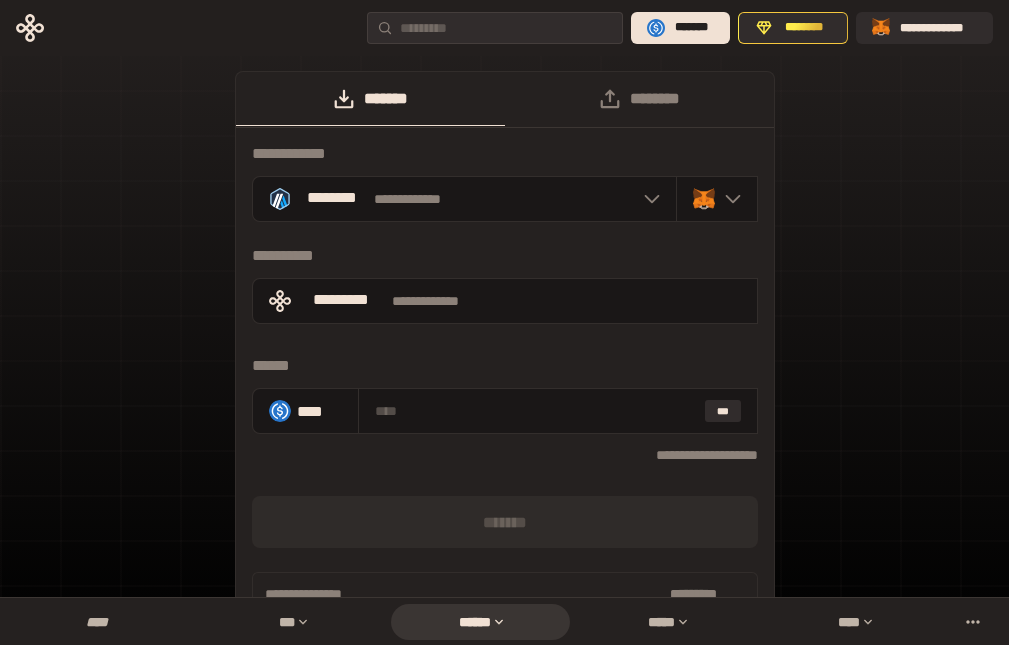 scroll, scrollTop: 0, scrollLeft: 0, axis: both 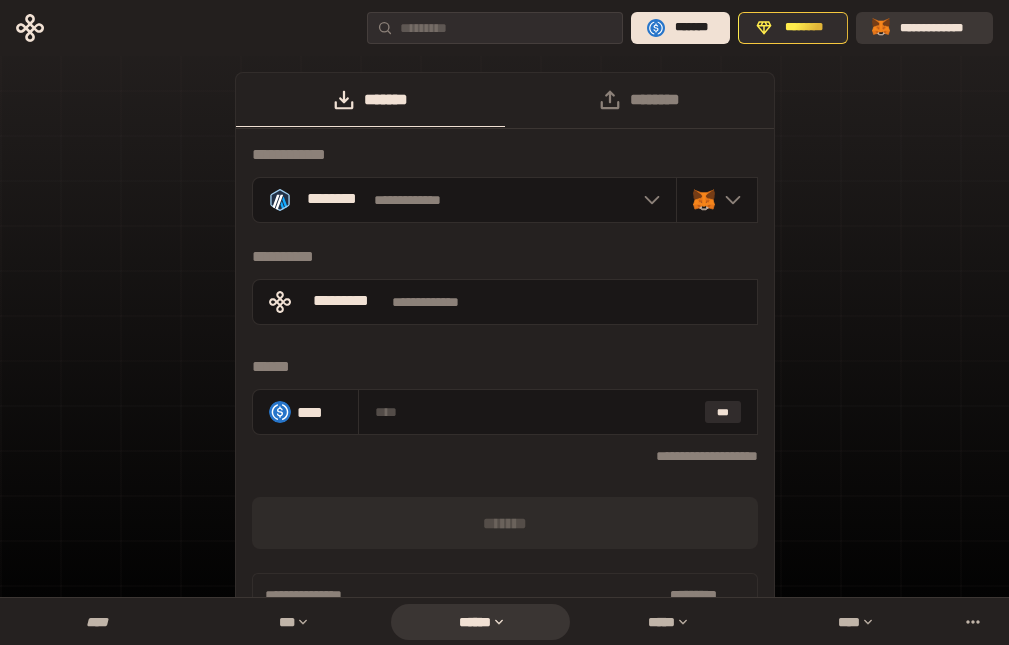 click on "**********" at bounding box center (938, 28) 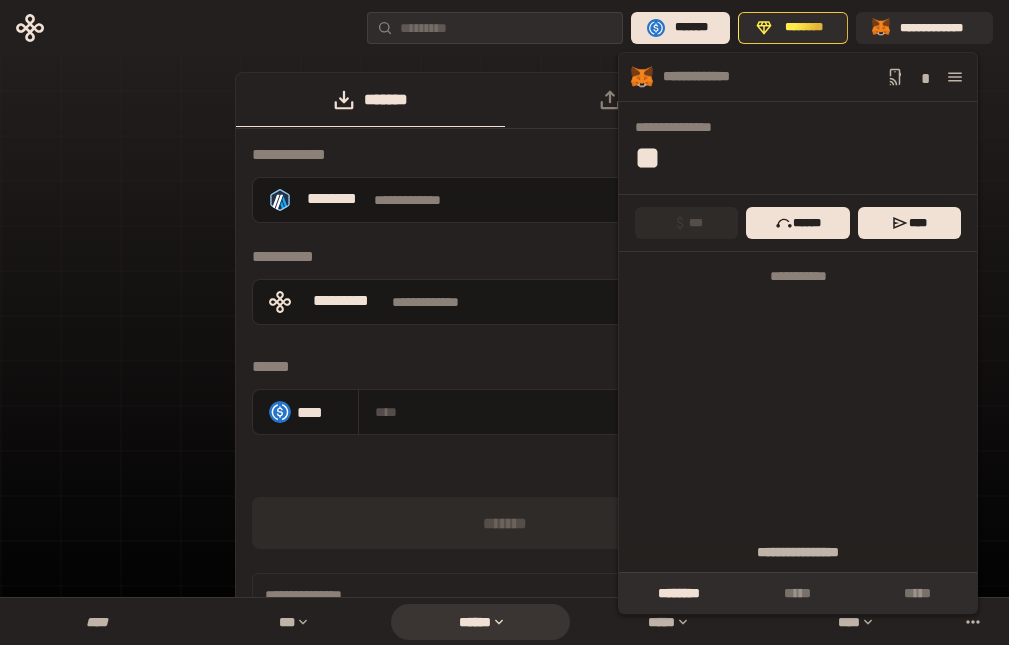 click 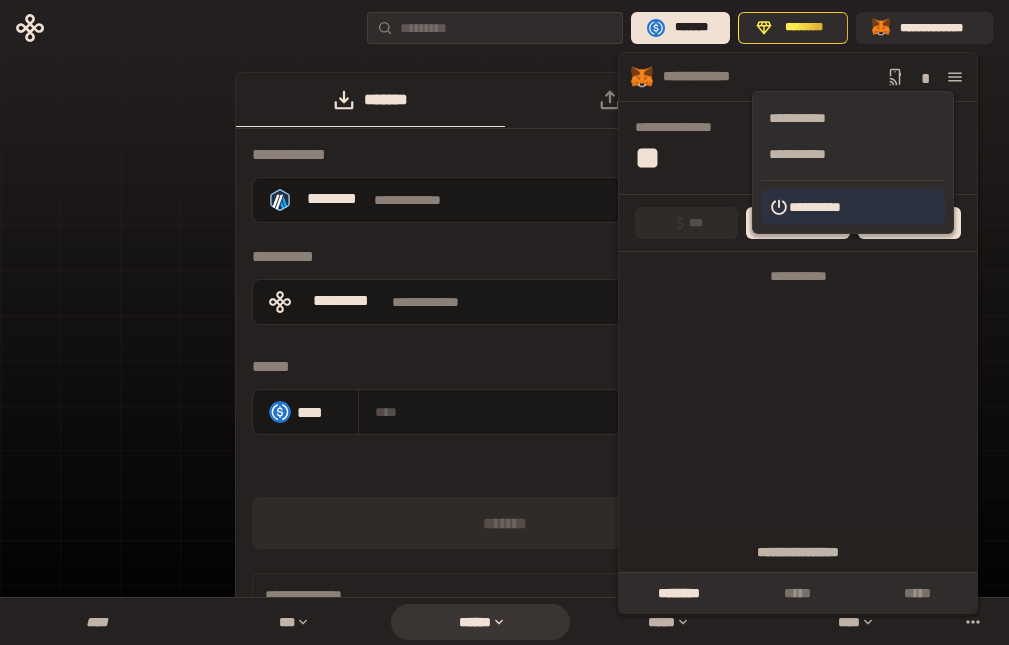 click on "**********" at bounding box center [853, 207] 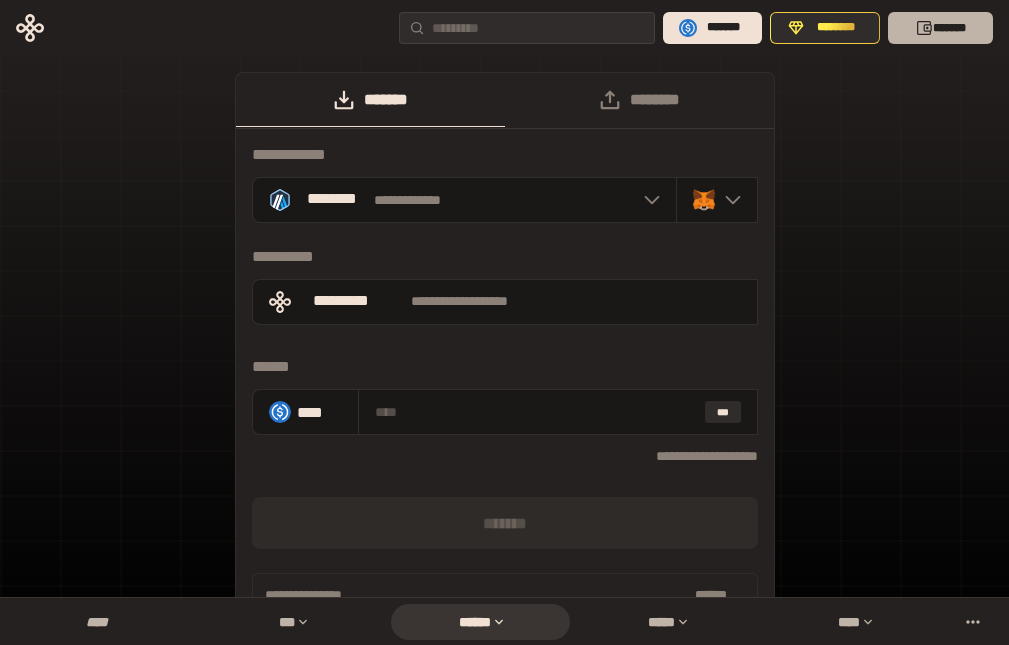 click on "*******" at bounding box center (940, 28) 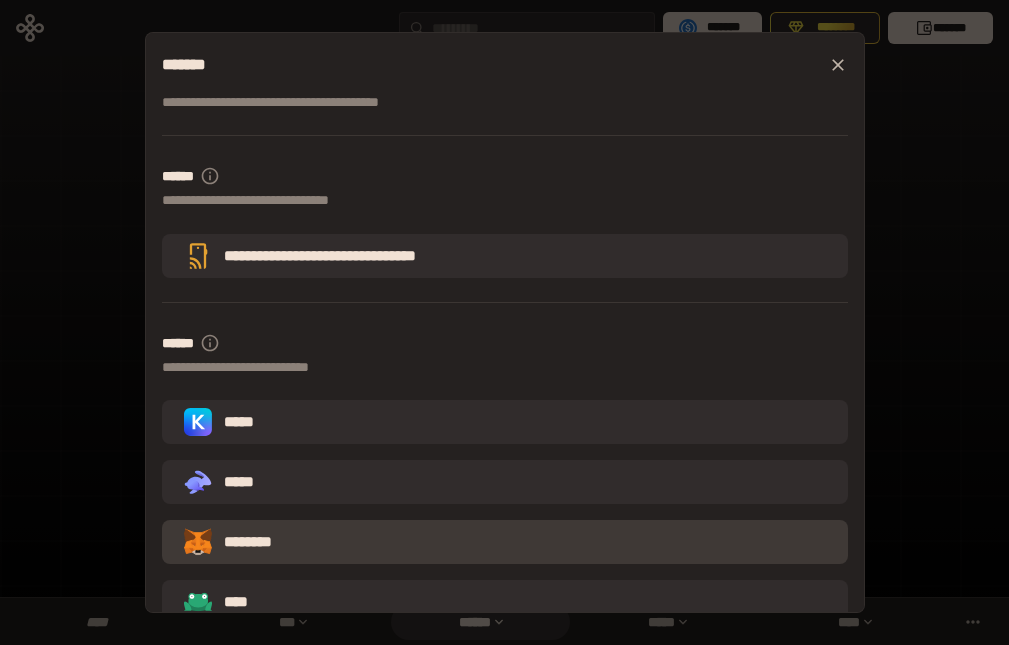 click on "********" at bounding box center (505, 542) 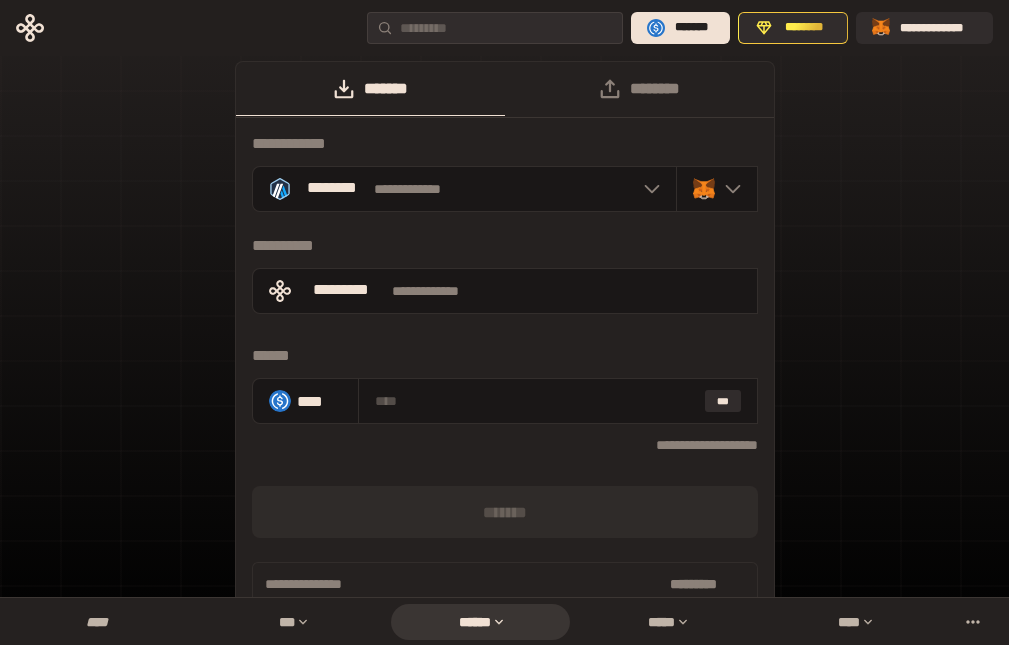 scroll, scrollTop: 0, scrollLeft: 0, axis: both 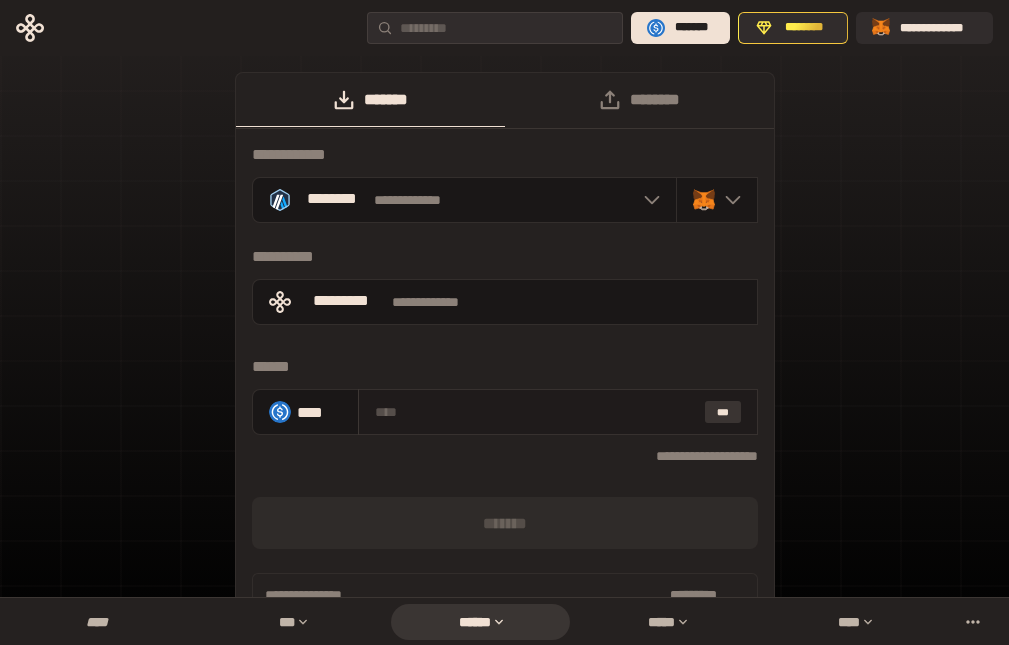 click on "***" at bounding box center [723, 412] 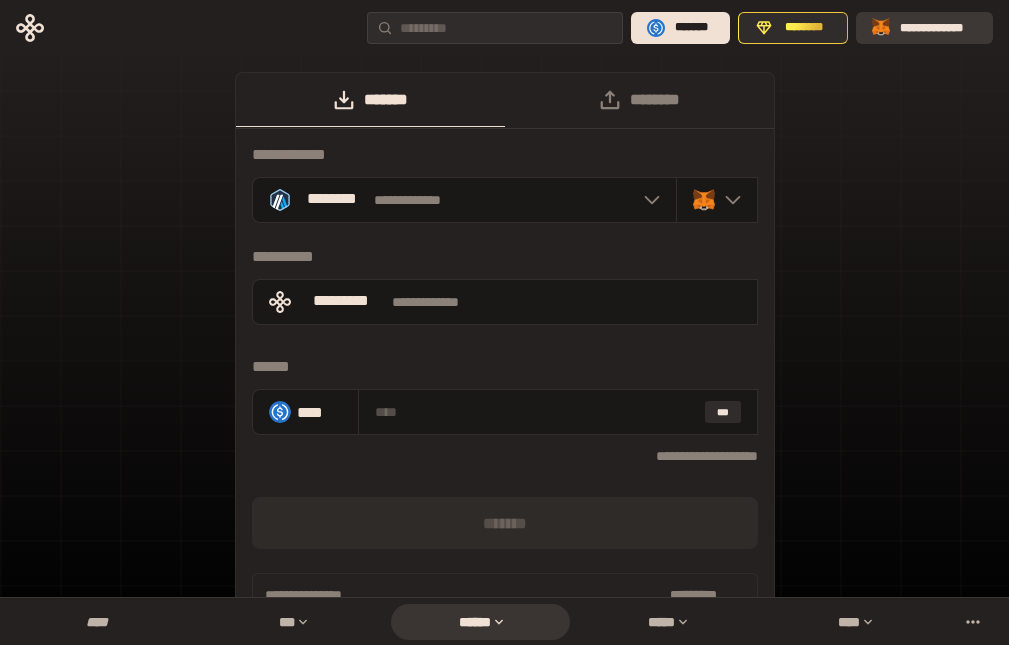 click on "**********" at bounding box center (938, 28) 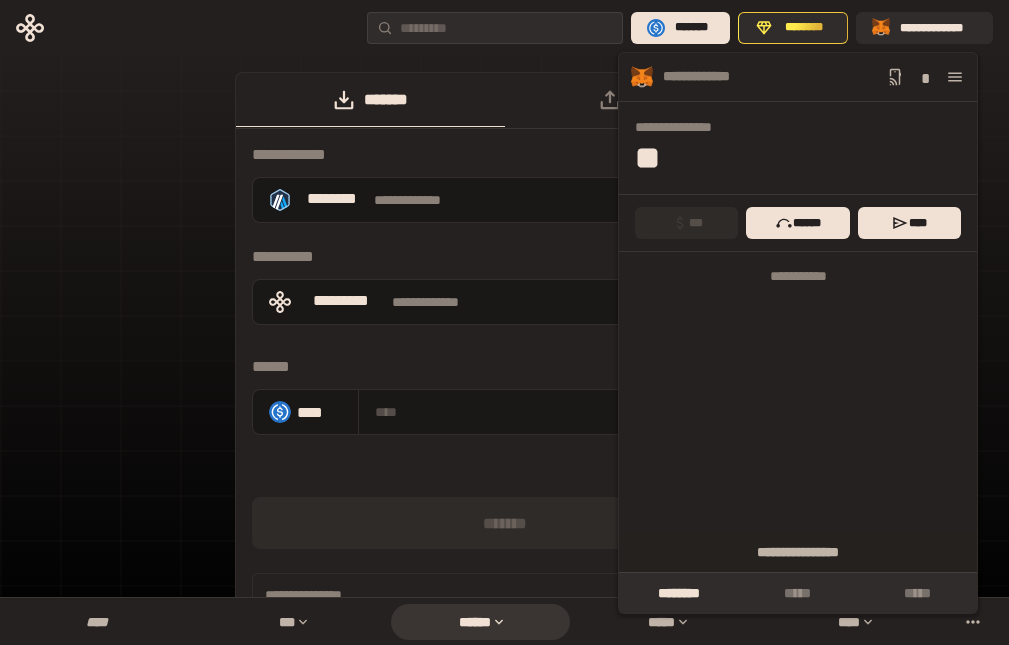 click 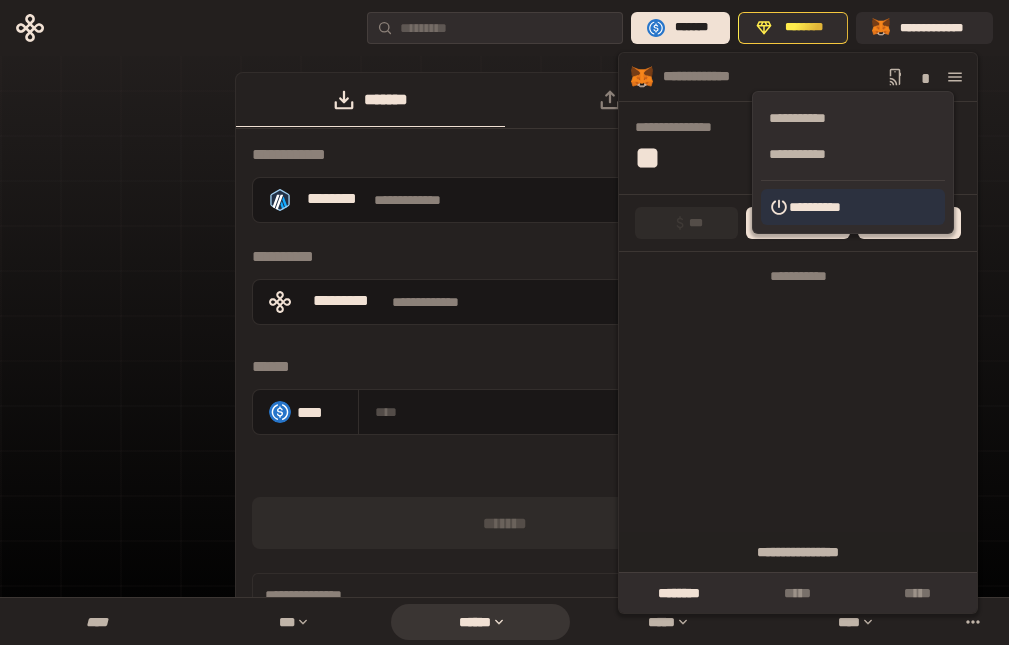 click on "**********" at bounding box center (853, 207) 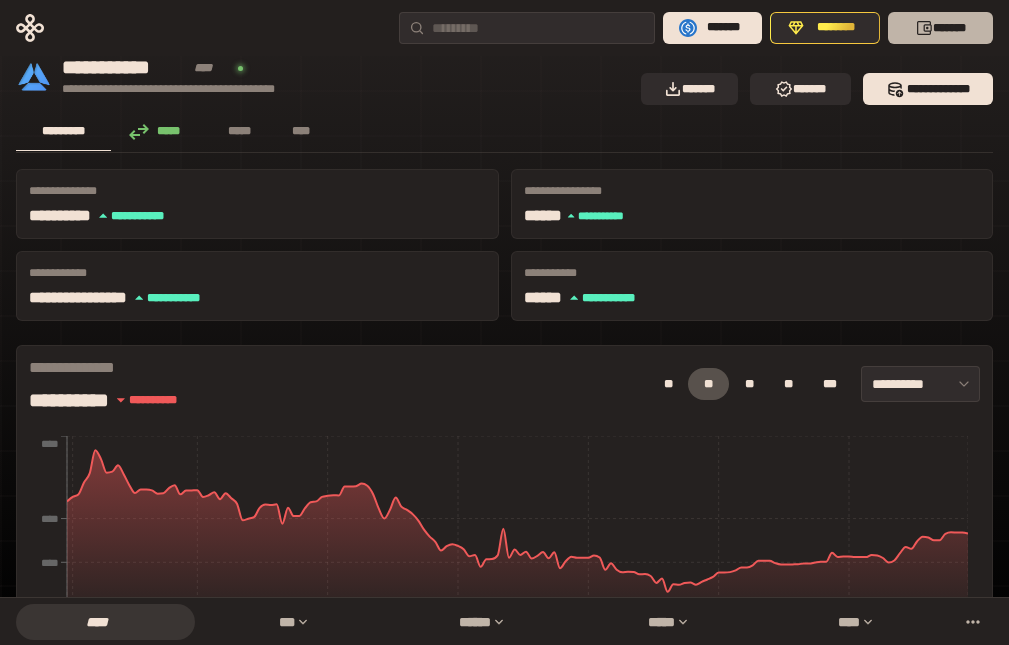 click on "*******" at bounding box center (940, 28) 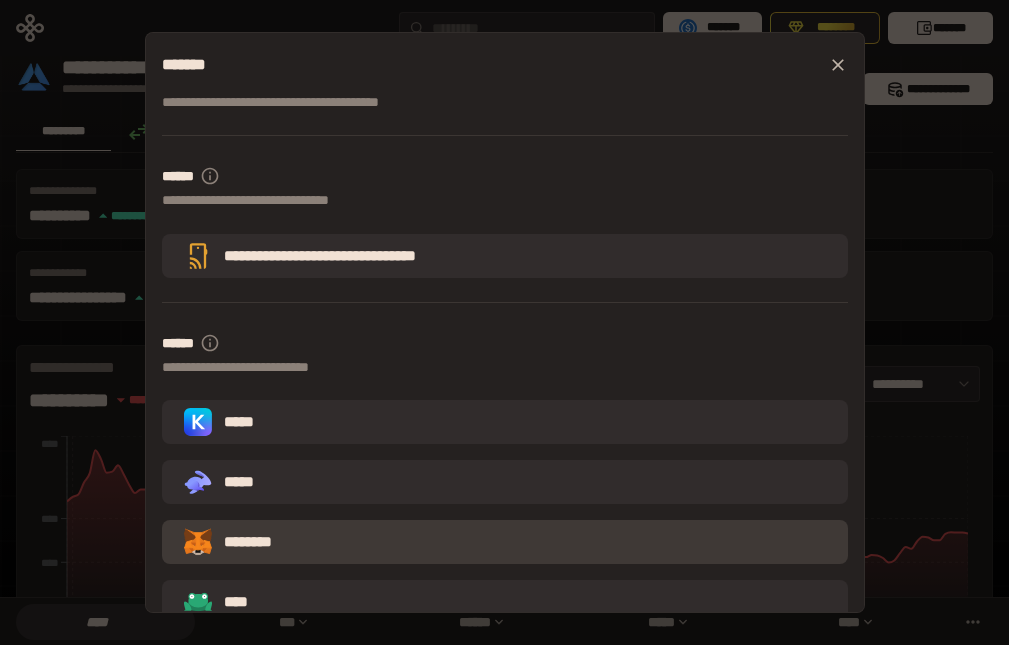 click on "********" at bounding box center [242, 542] 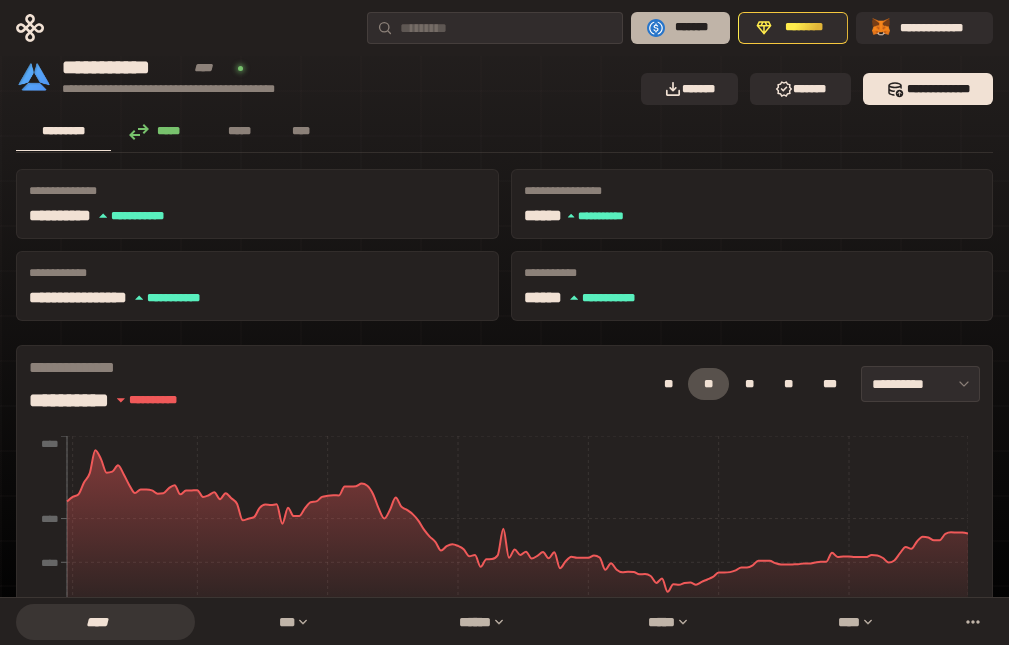 click on "*******" at bounding box center [691, 28] 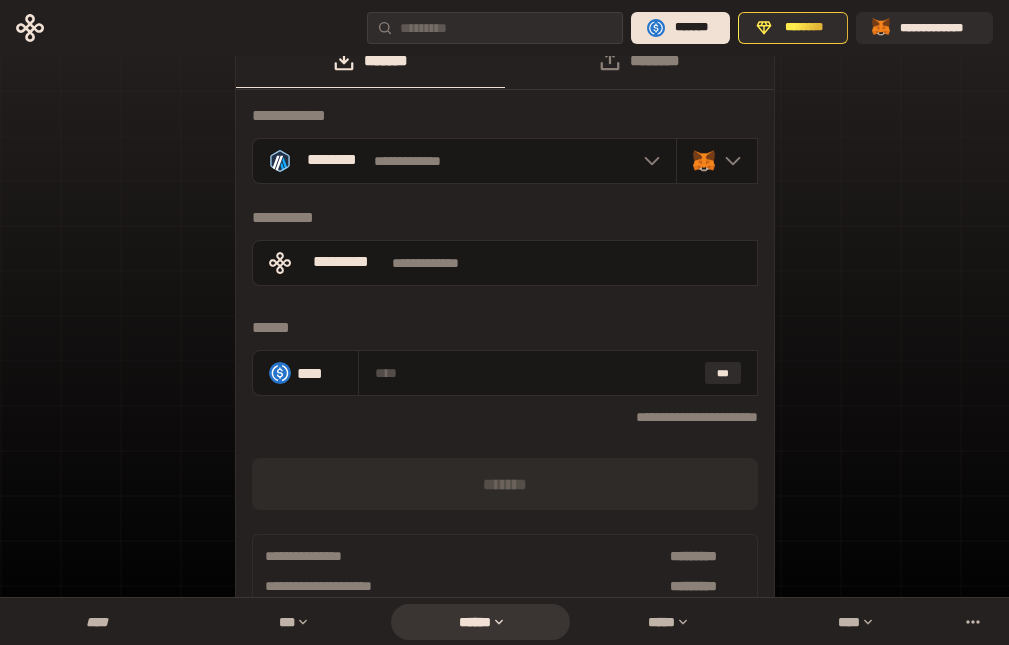 scroll, scrollTop: 42, scrollLeft: 0, axis: vertical 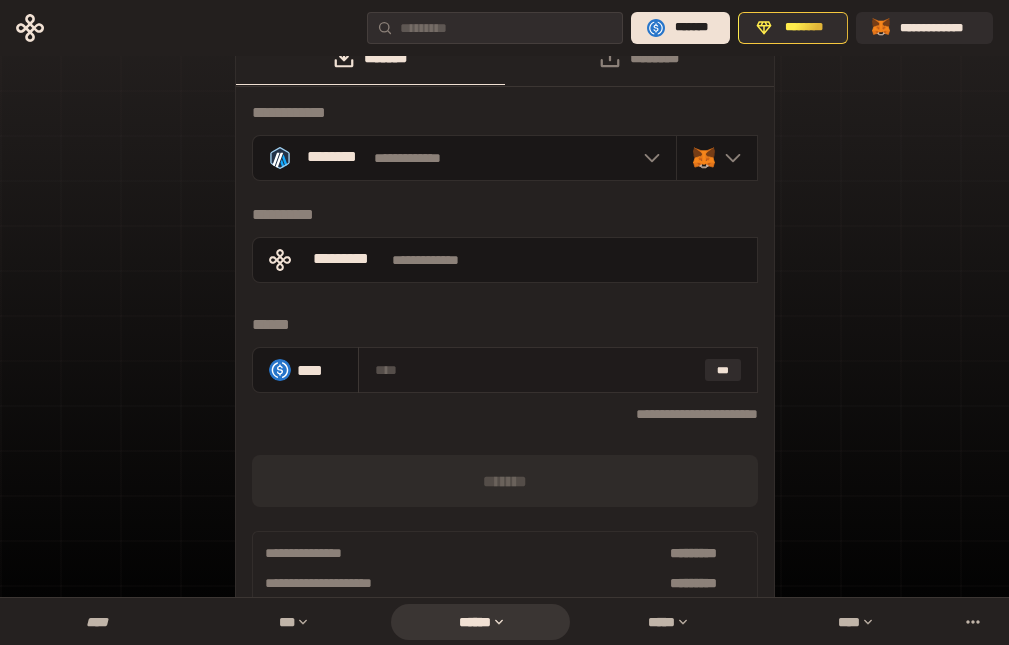 click at bounding box center [536, 370] 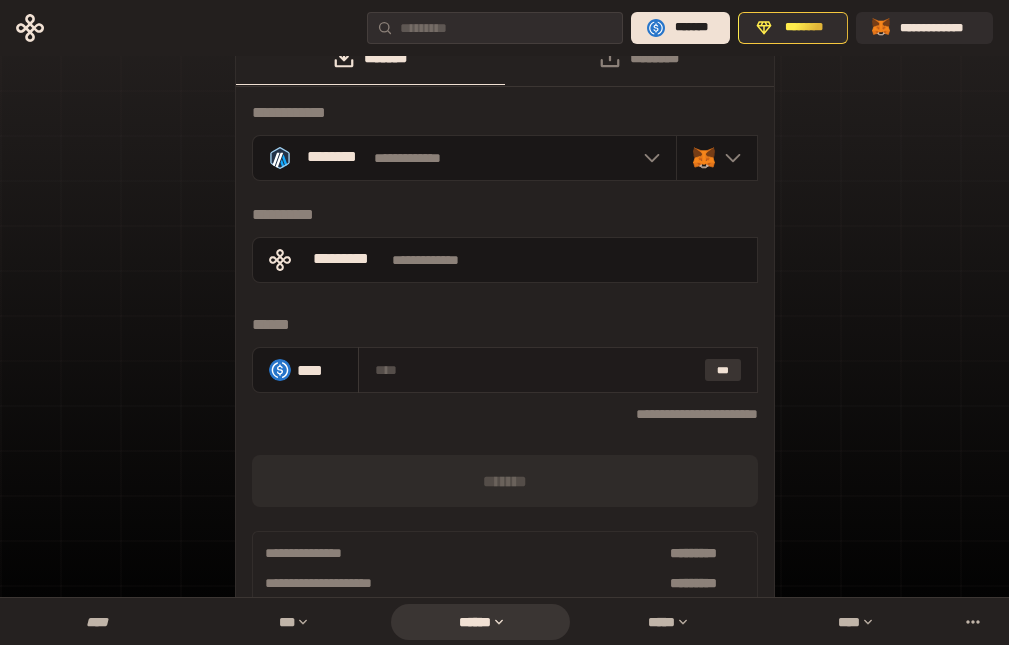 click on "***" at bounding box center [723, 370] 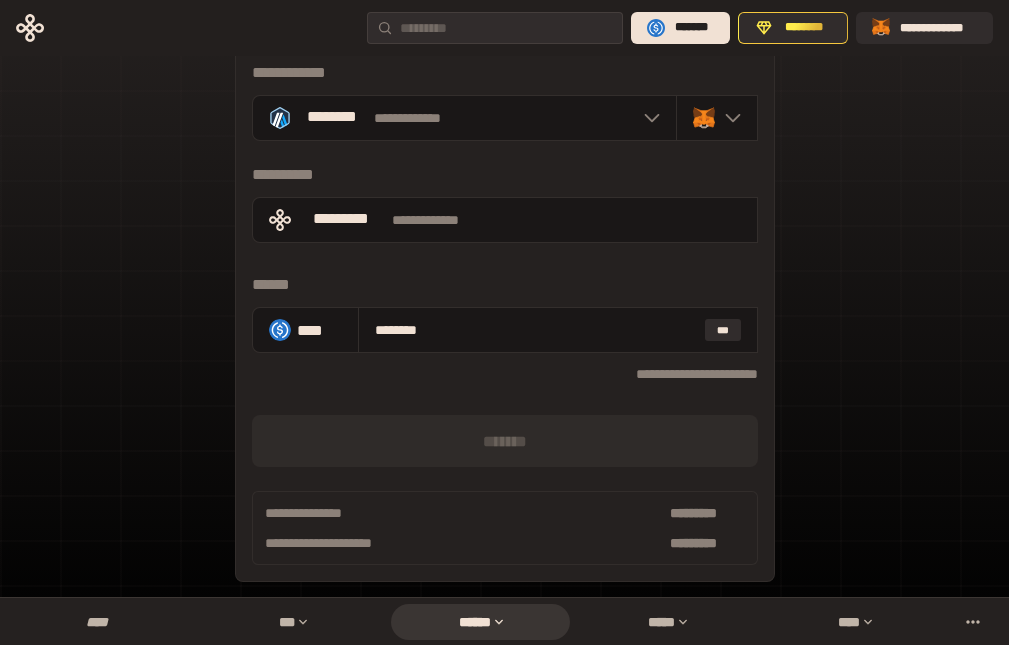 scroll, scrollTop: 99, scrollLeft: 0, axis: vertical 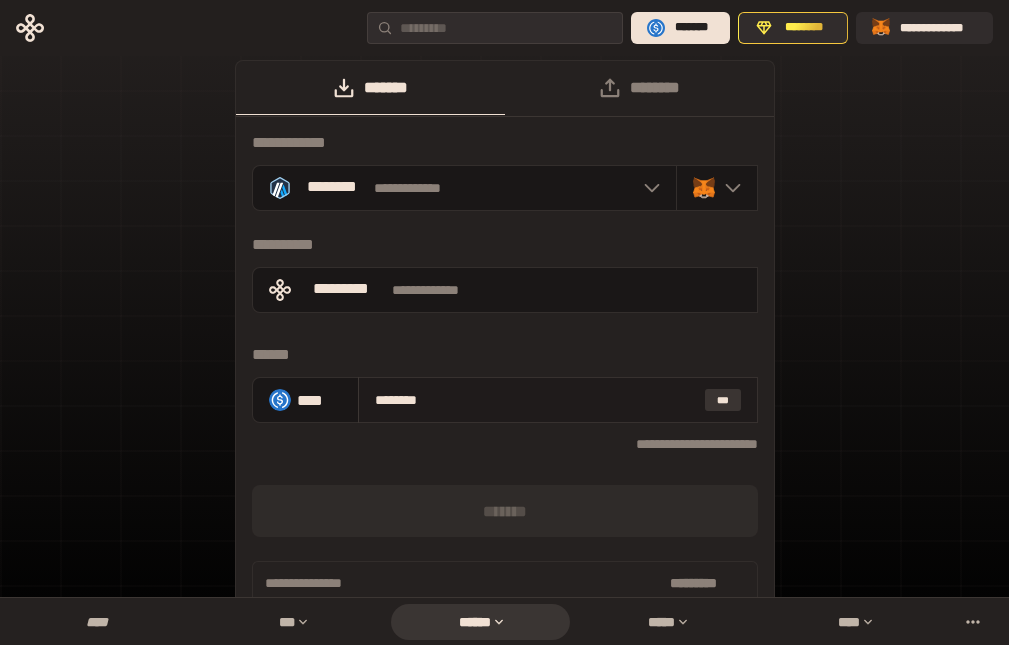 click on "***" at bounding box center [723, 400] 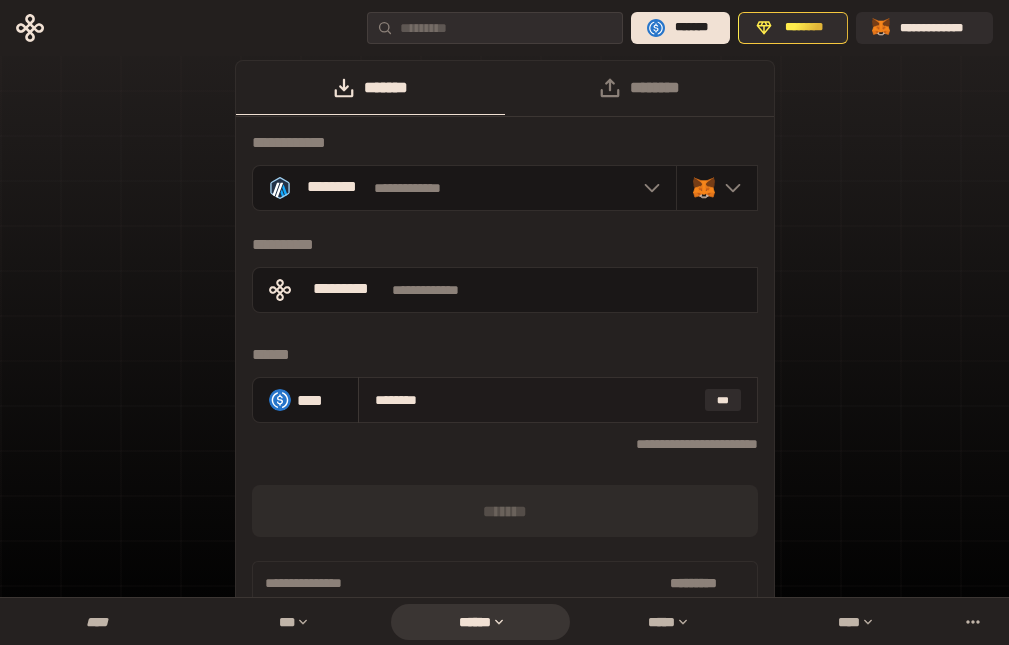 drag, startPoint x: 444, startPoint y: 400, endPoint x: 368, endPoint y: 392, distance: 76.41989 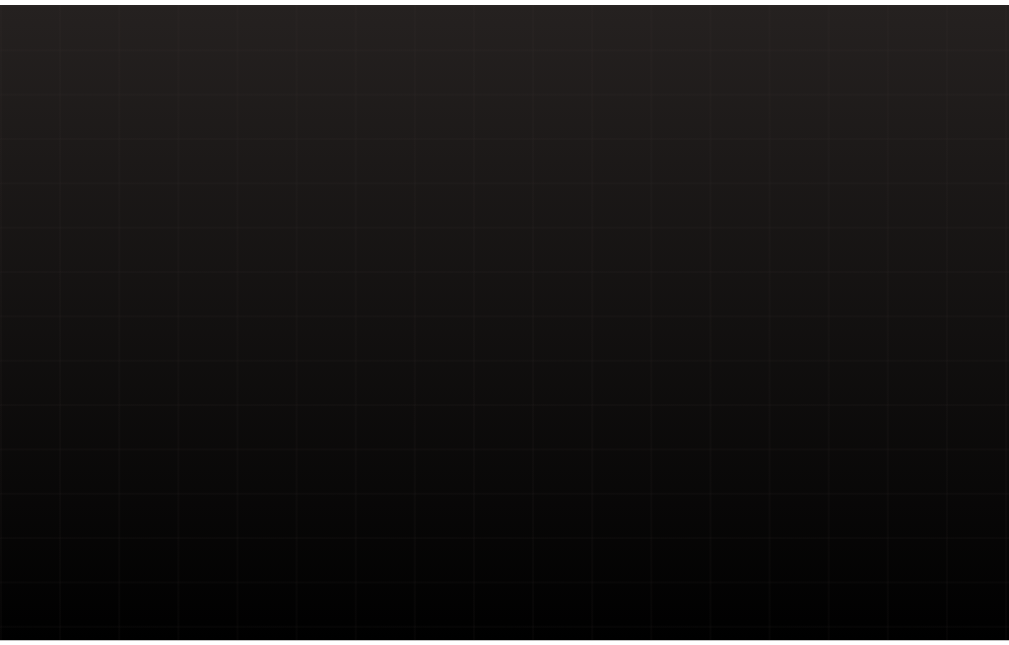 scroll, scrollTop: 0, scrollLeft: 0, axis: both 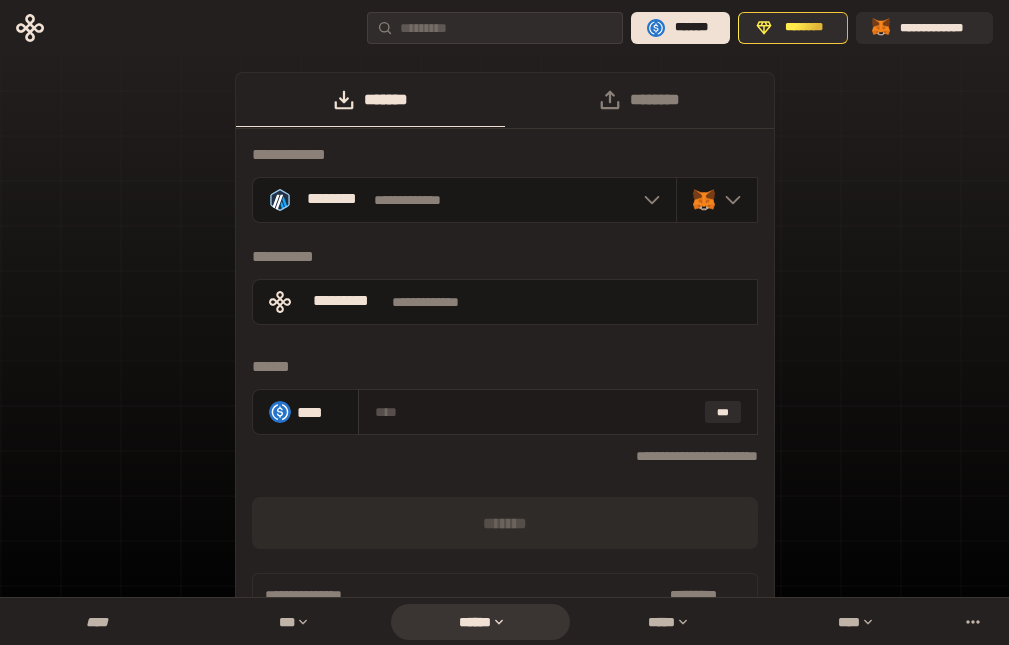 click at bounding box center (536, 412) 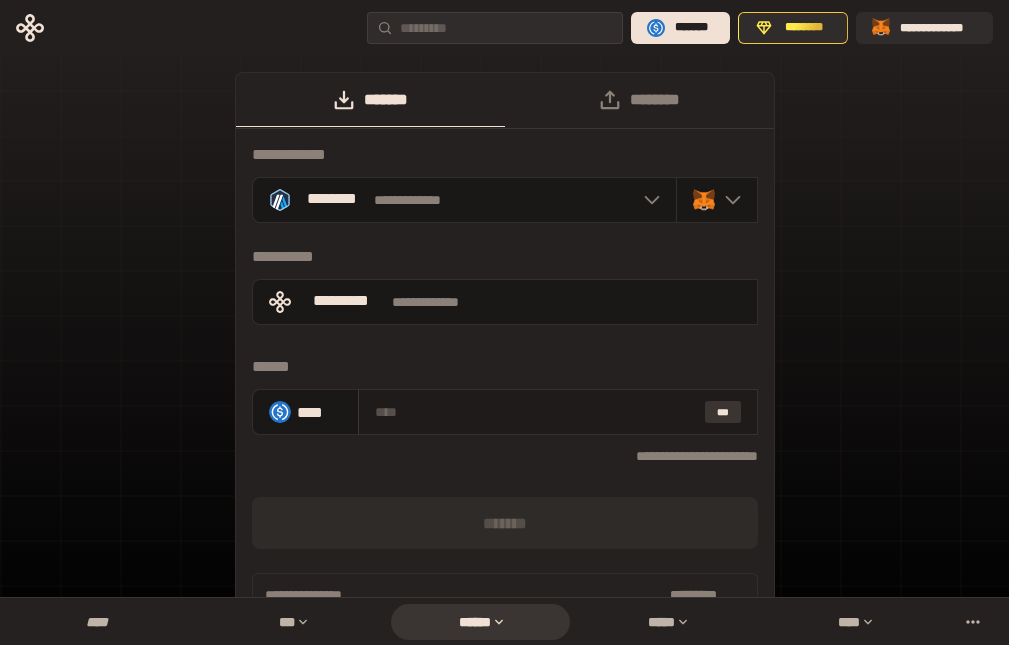 click on "***" at bounding box center [723, 412] 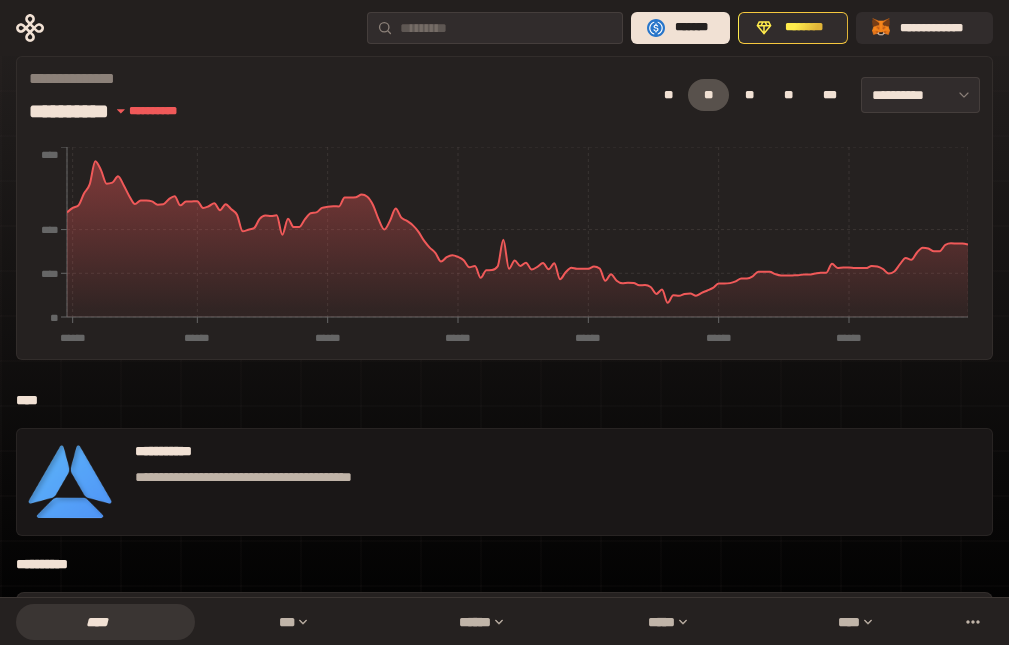 scroll, scrollTop: 0, scrollLeft: 0, axis: both 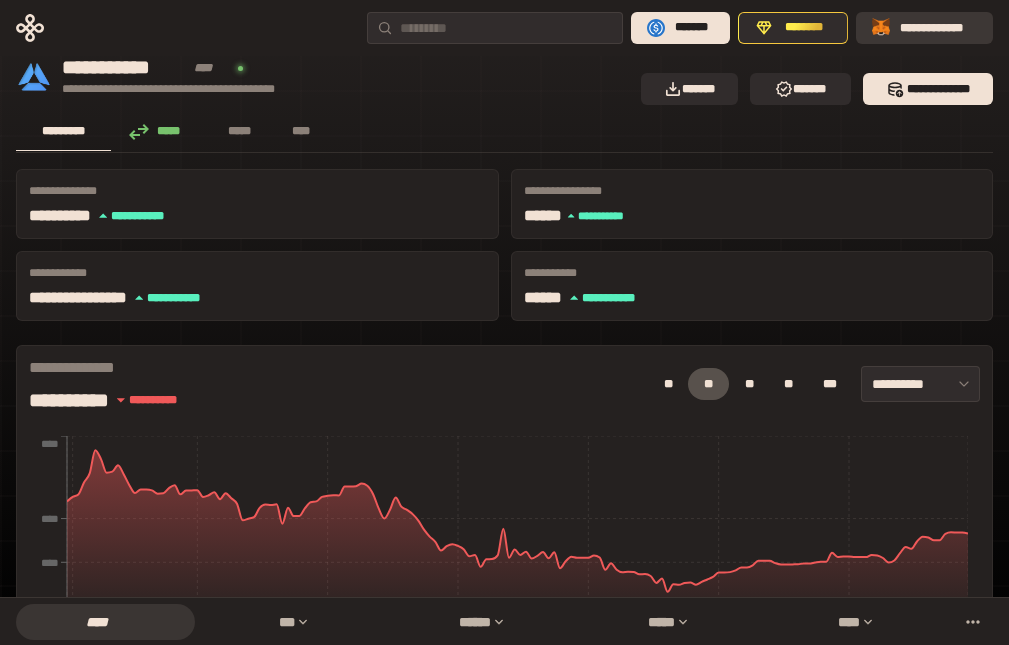 click on "**********" at bounding box center [938, 28] 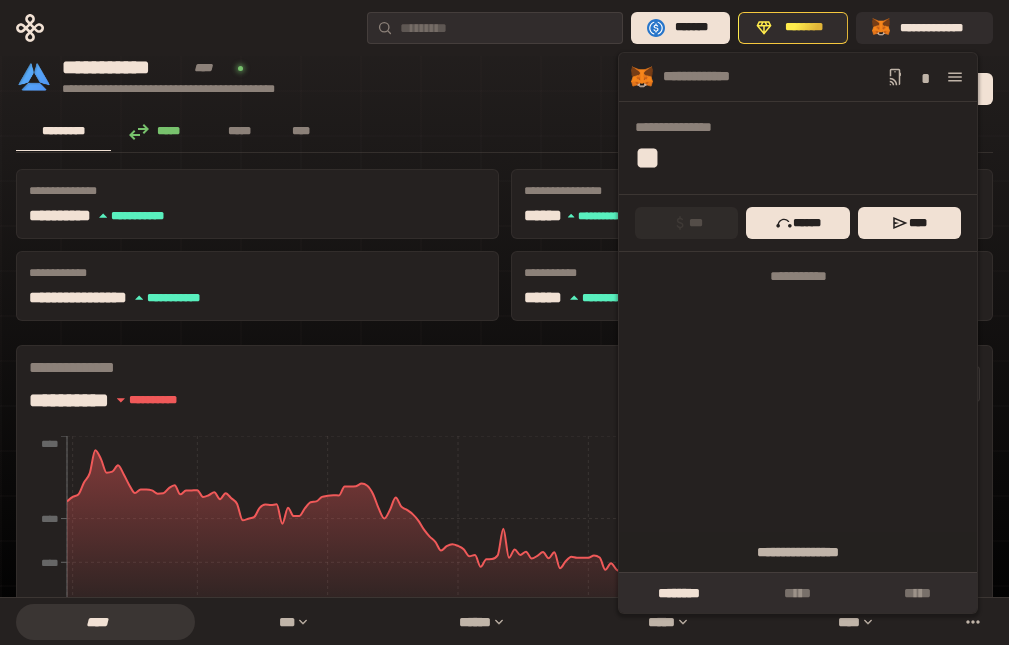 click 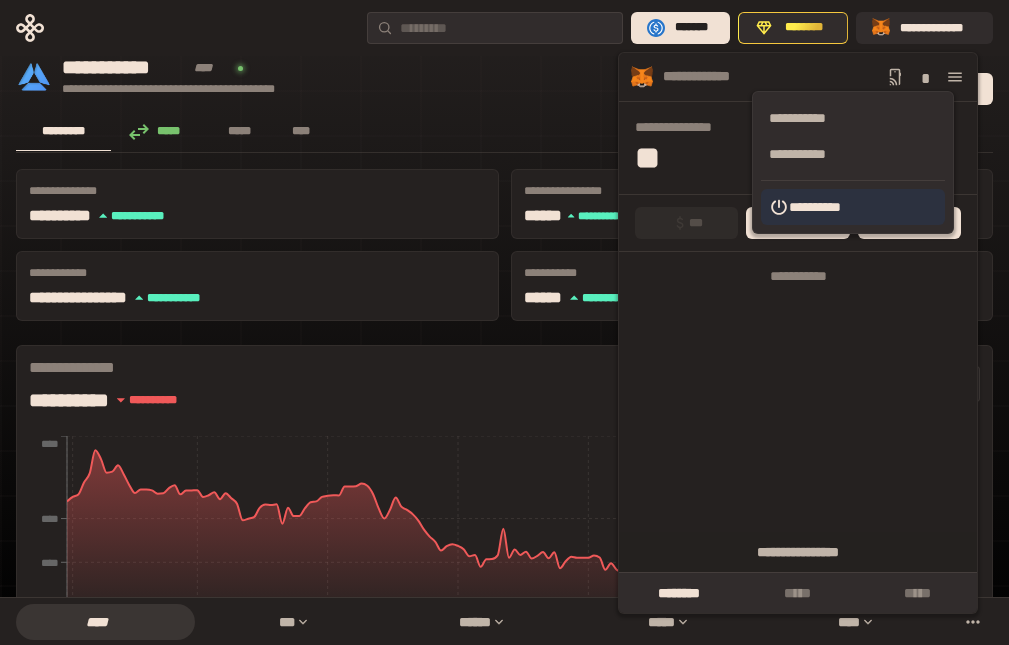 click on "**********" at bounding box center (853, 207) 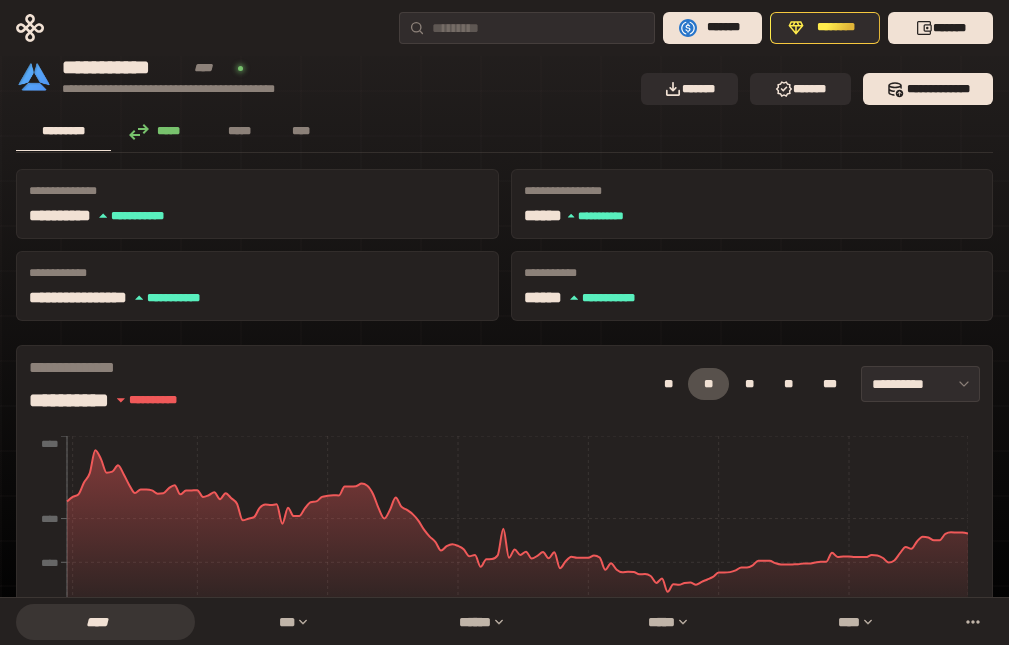 click on "*****" at bounding box center [159, 132] 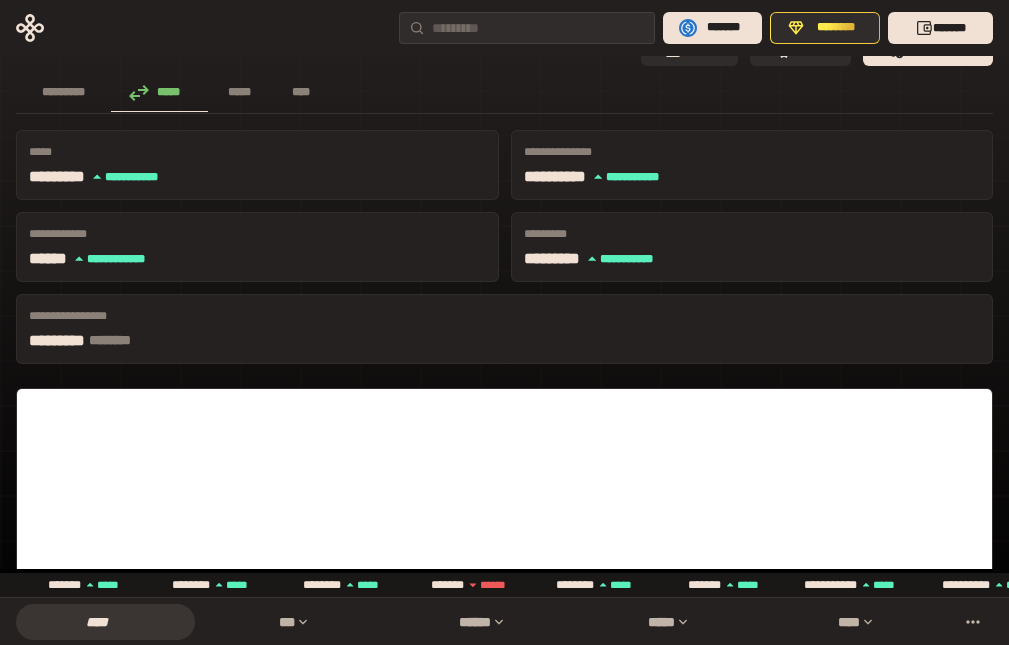 scroll, scrollTop: 0, scrollLeft: 0, axis: both 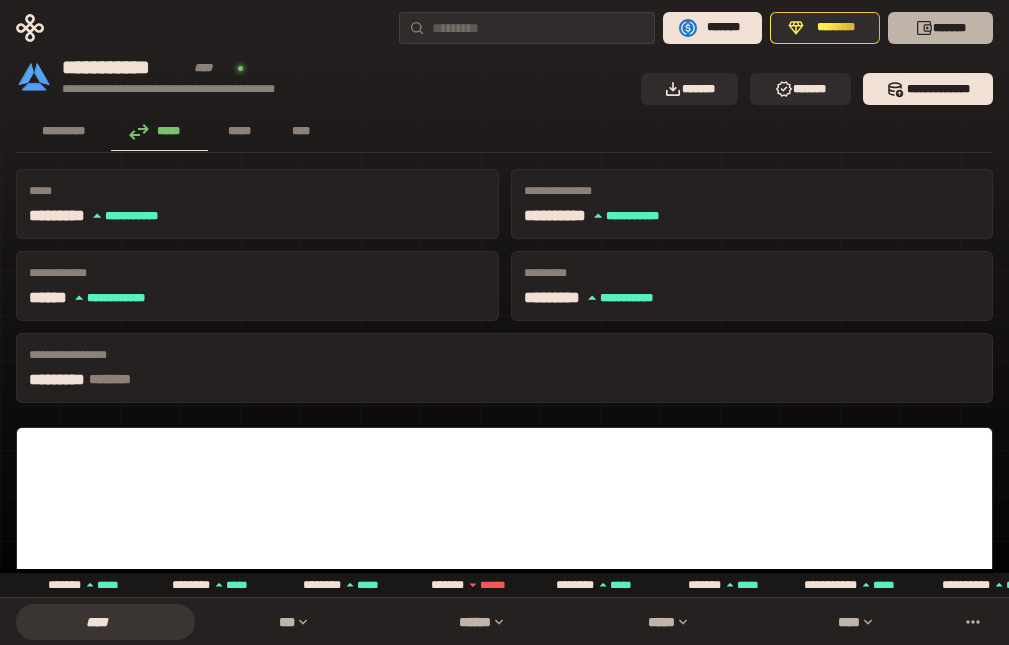 click on "*******" at bounding box center [940, 28] 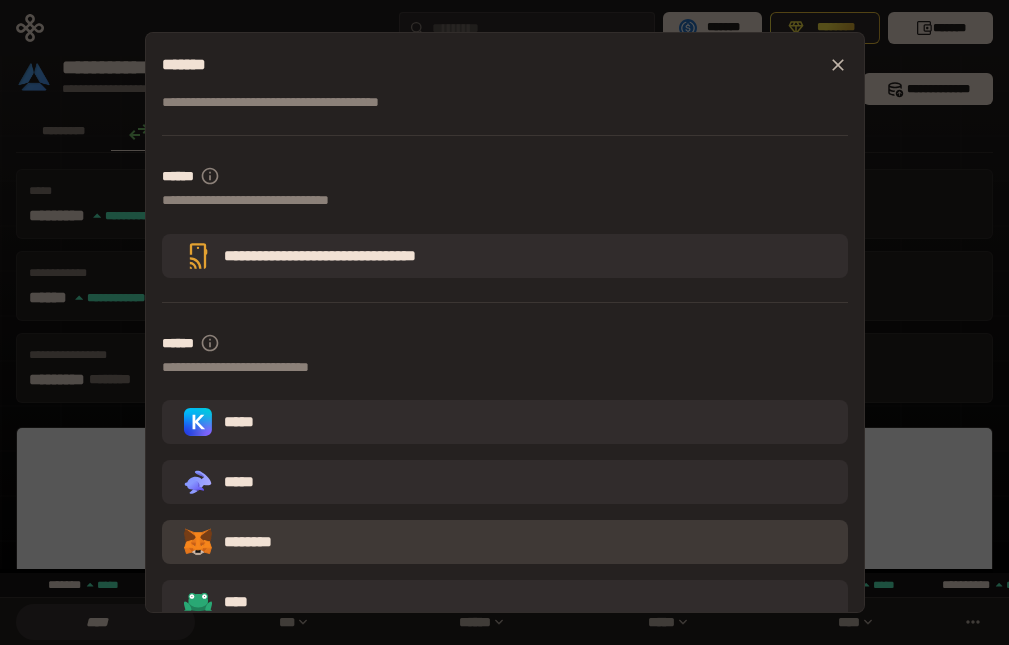 click on "********" at bounding box center (505, 542) 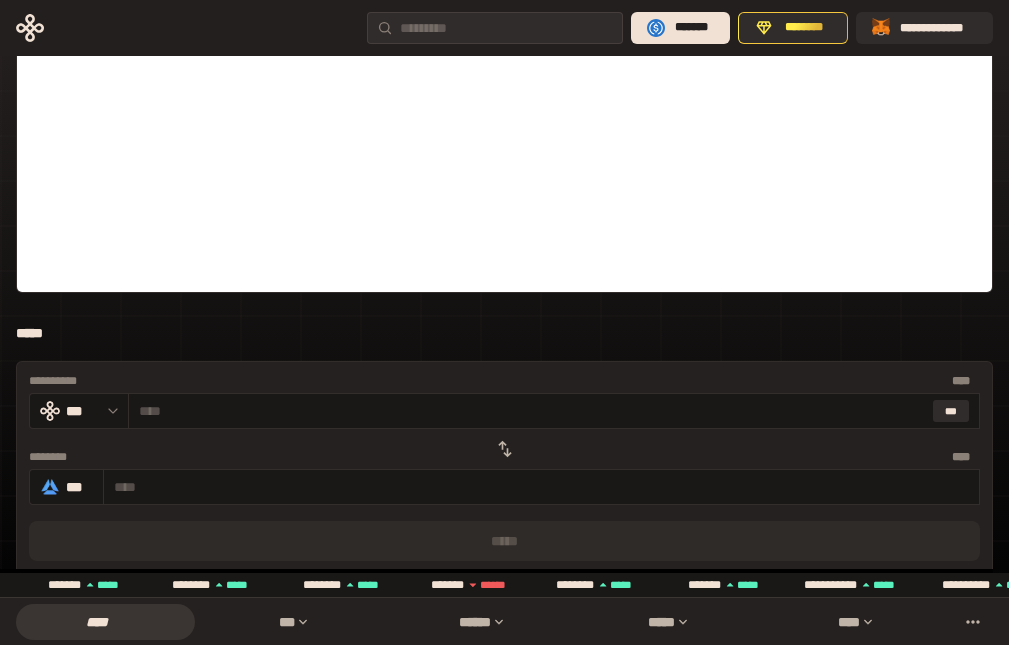 scroll, scrollTop: 478, scrollLeft: 0, axis: vertical 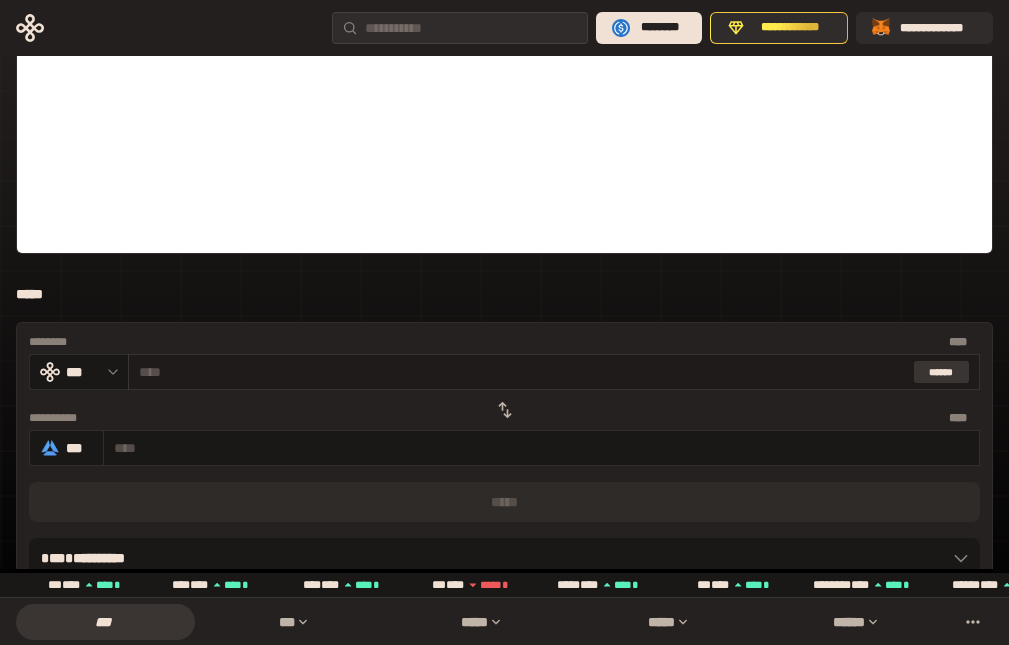 click on "******" at bounding box center [941, 372] 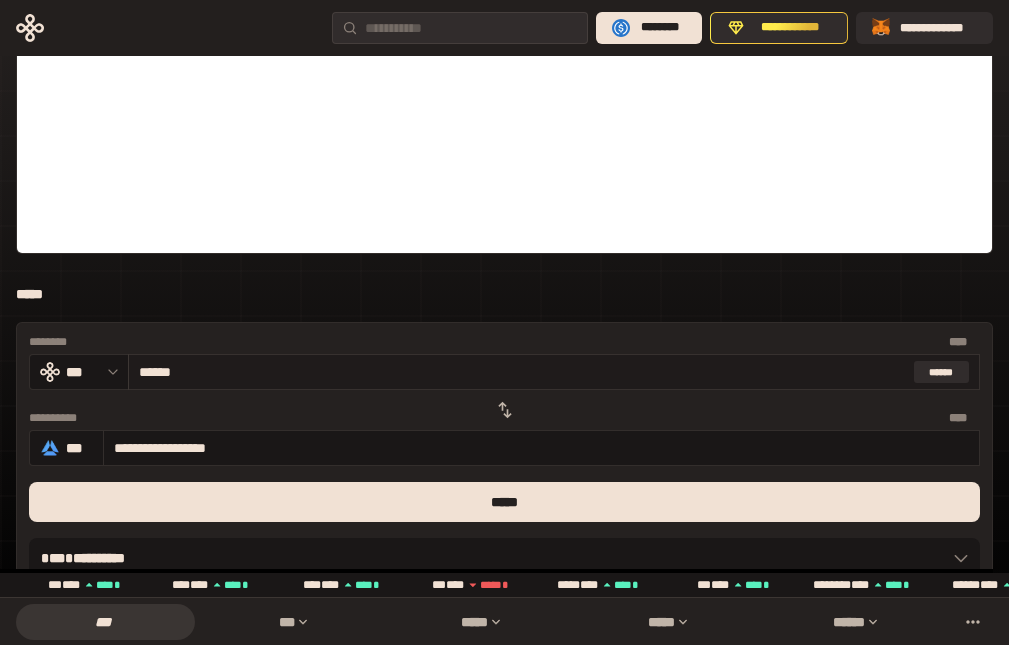 drag, startPoint x: 161, startPoint y: 291, endPoint x: 141, endPoint y: 291, distance: 20 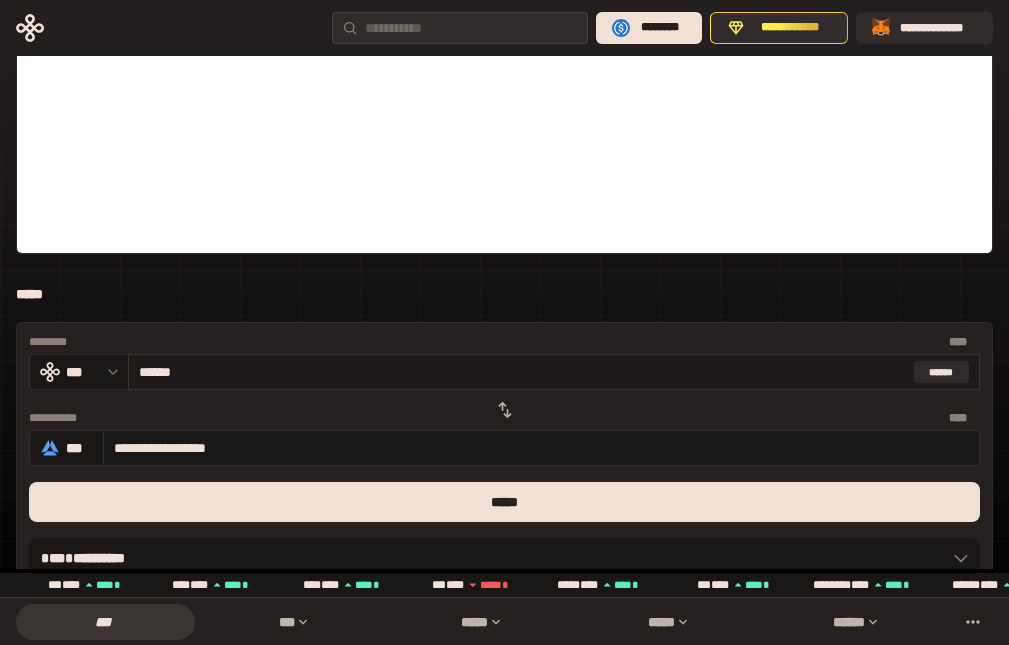 click on "******" at bounding box center (522, 372) 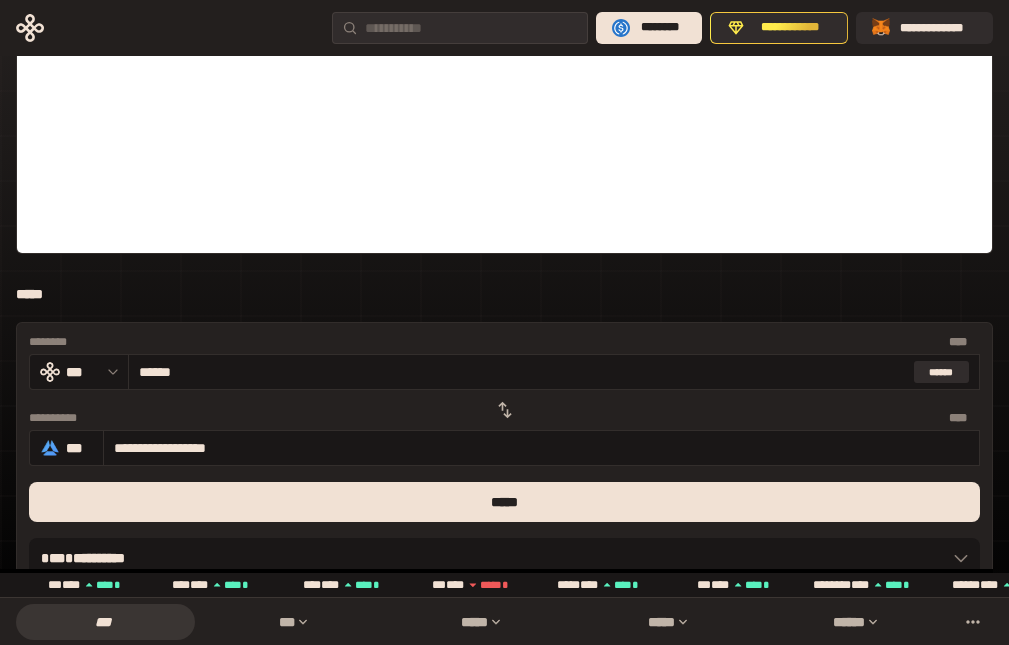 type on "****" 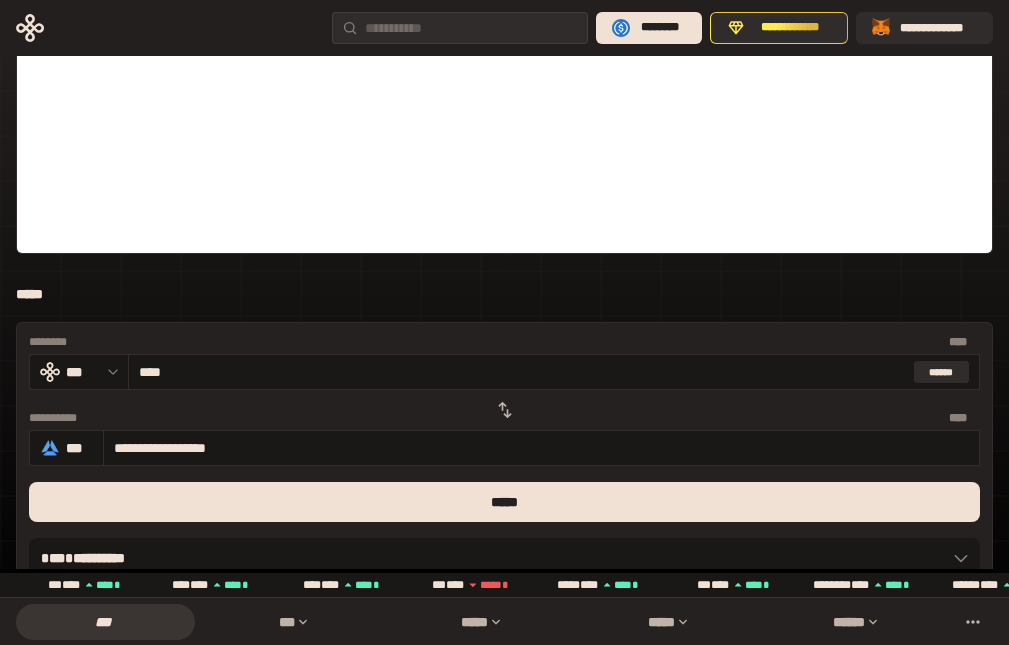 type on "**********" 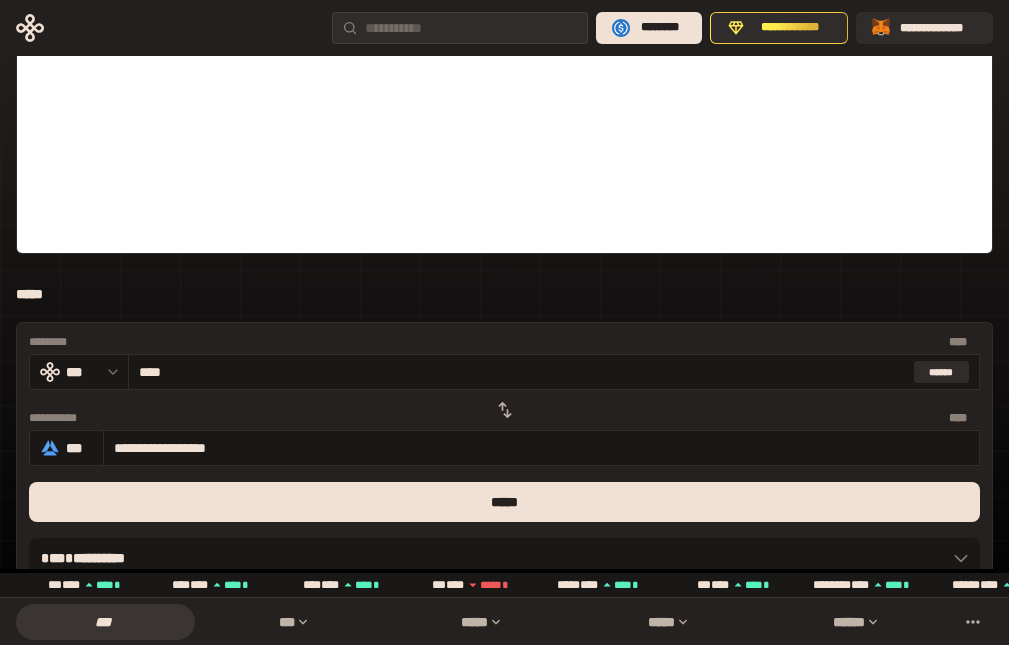 type on "*****" 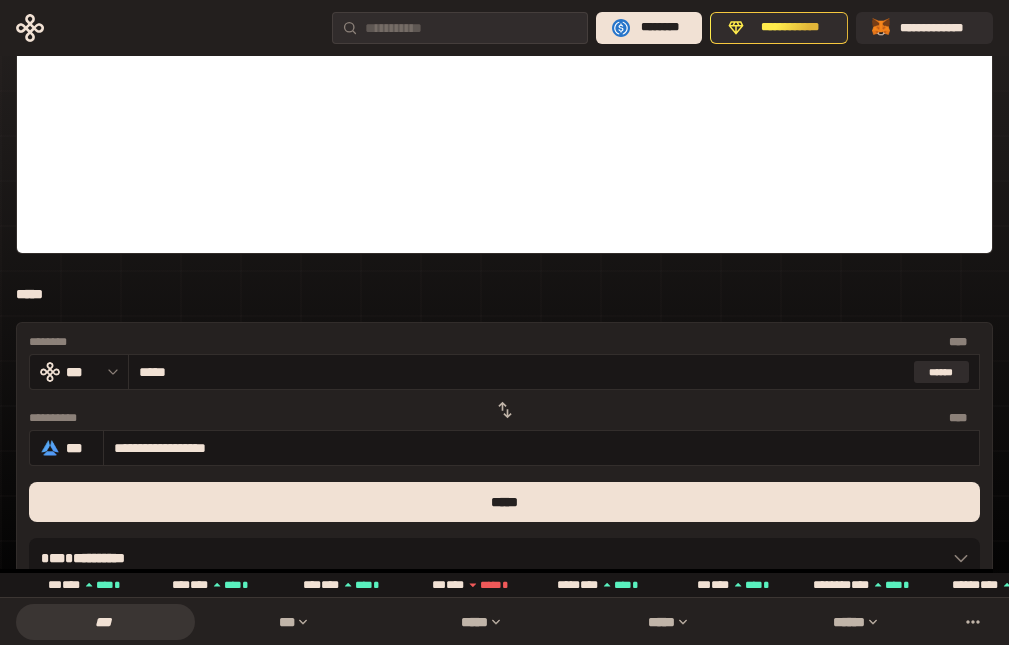 type on "**********" 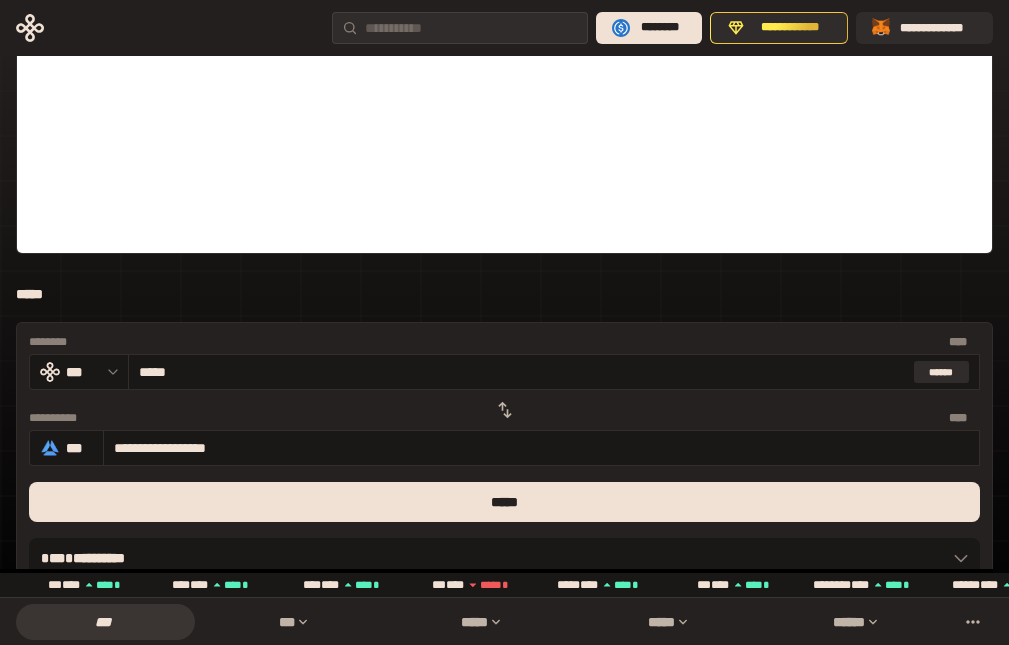 type on "****" 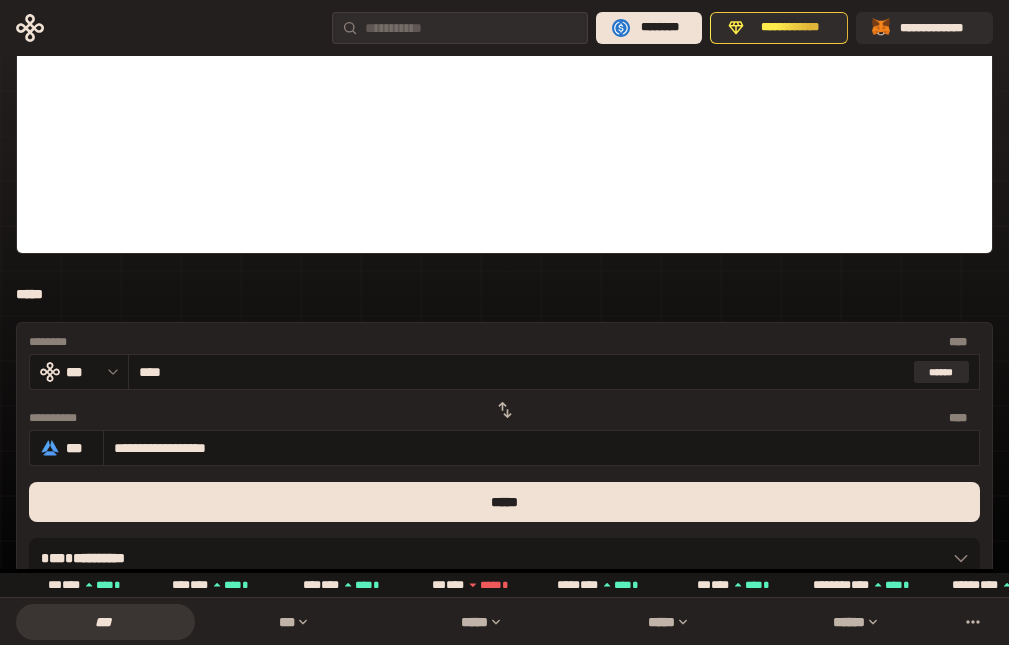 type on "**********" 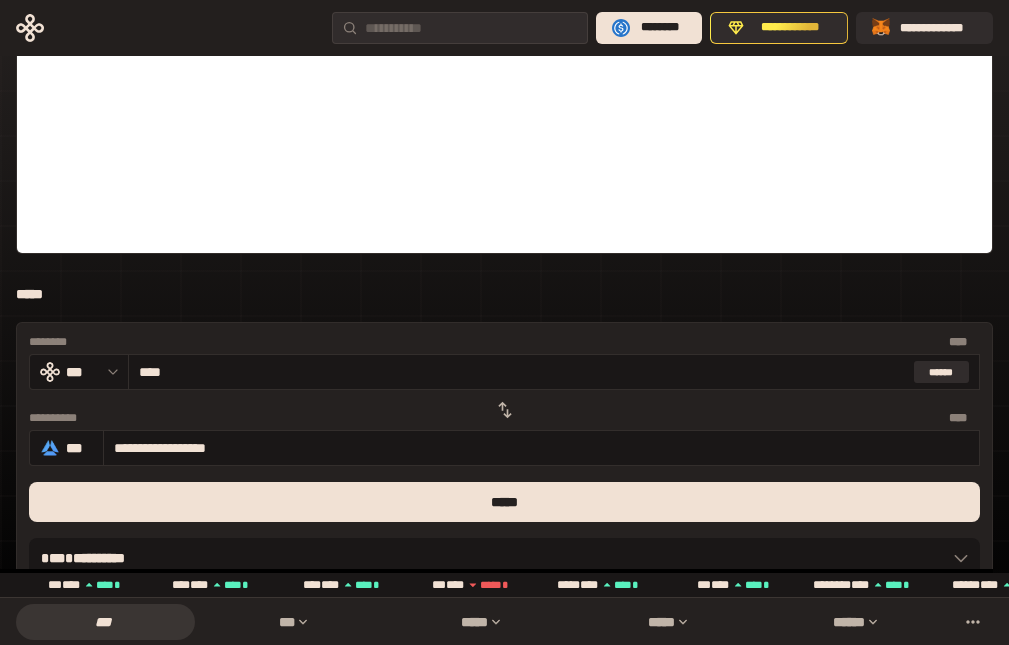type on "***" 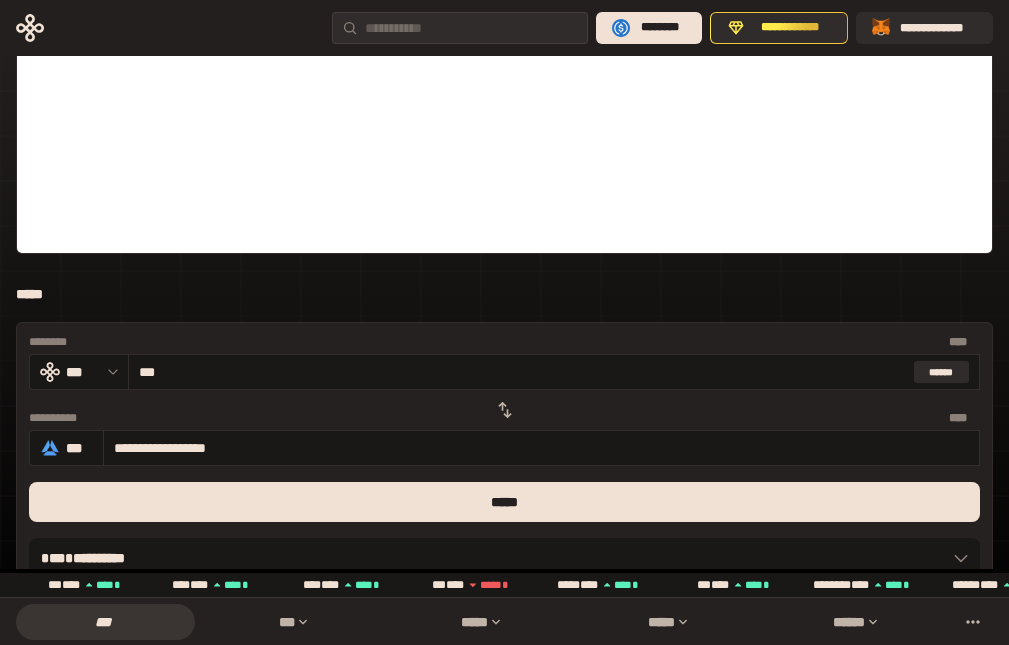 type on "**********" 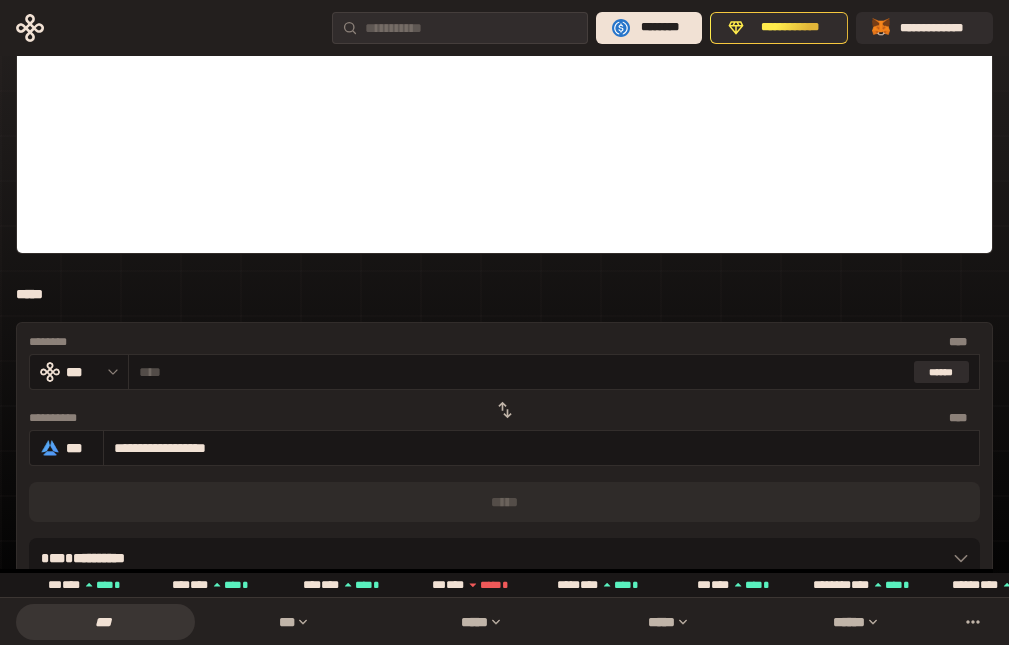 type on "*" 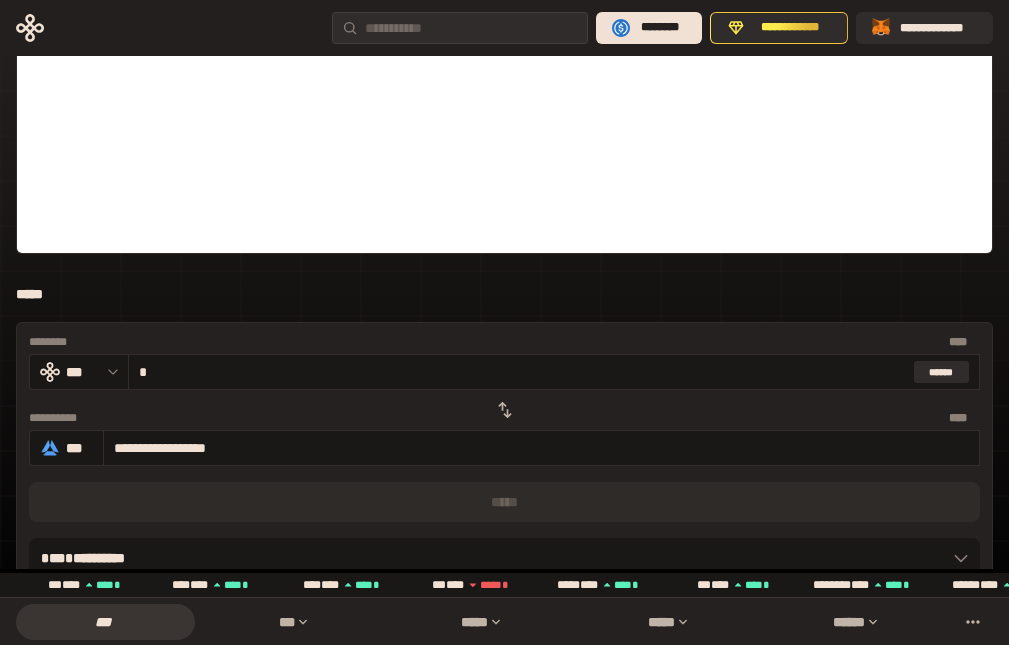 type on "**********" 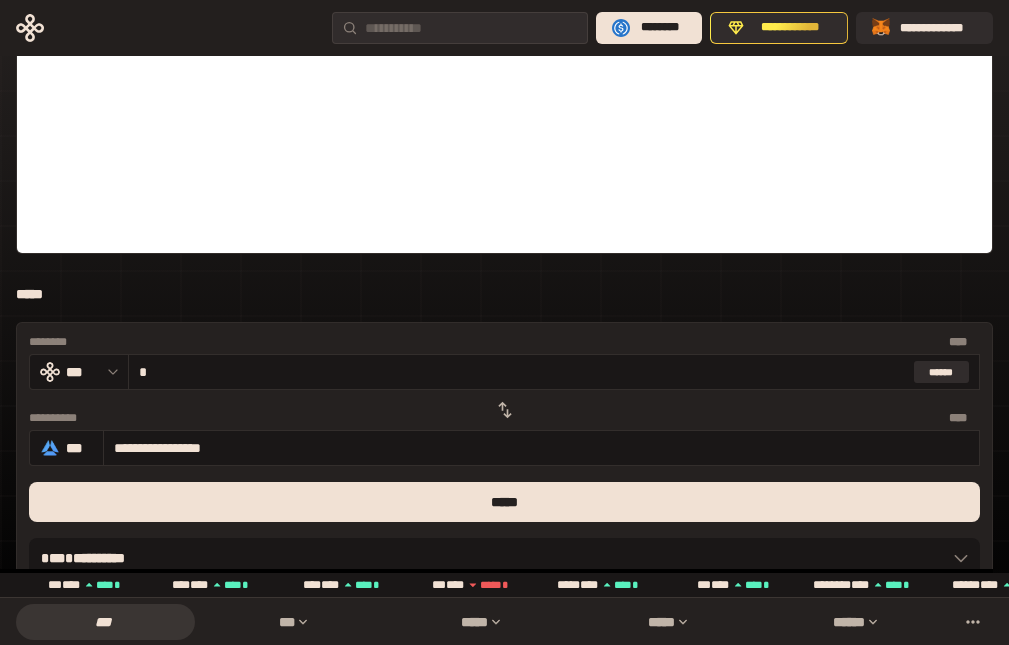 type on "**" 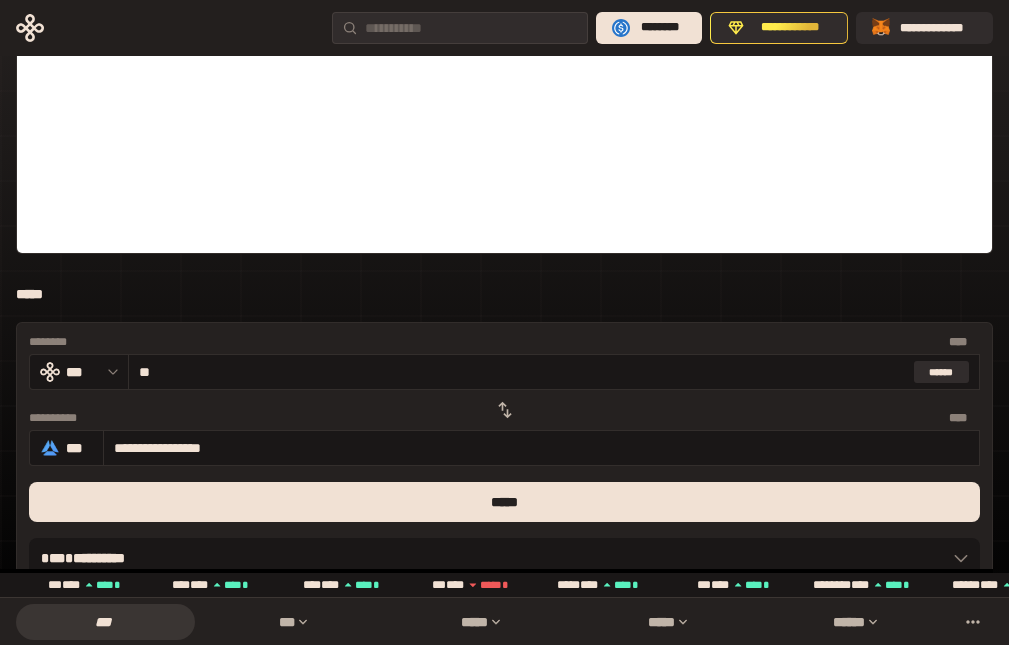 type on "**********" 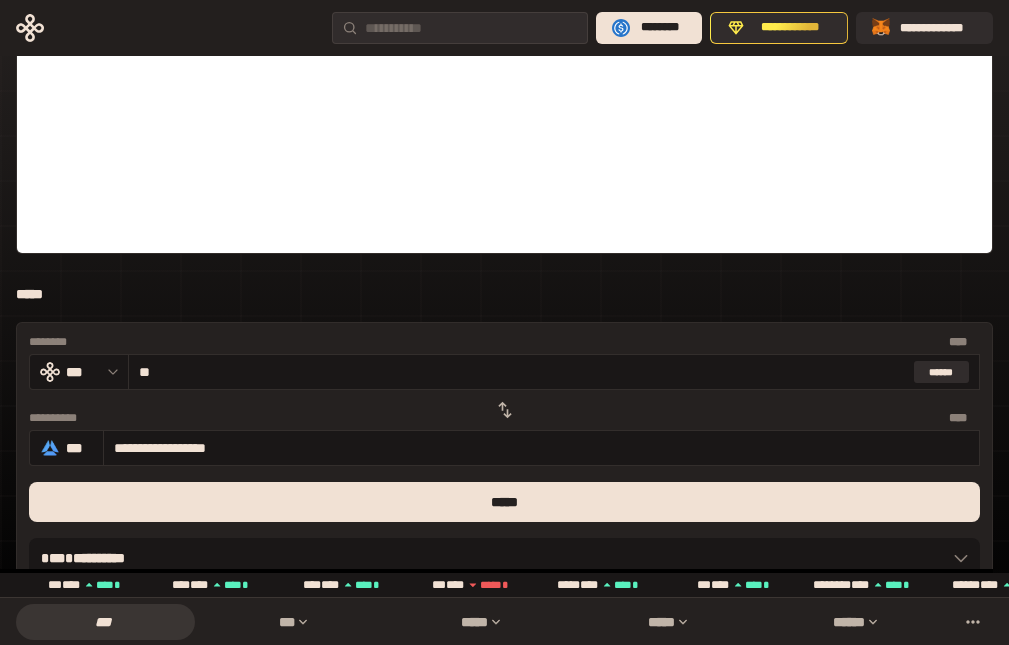 type on "*" 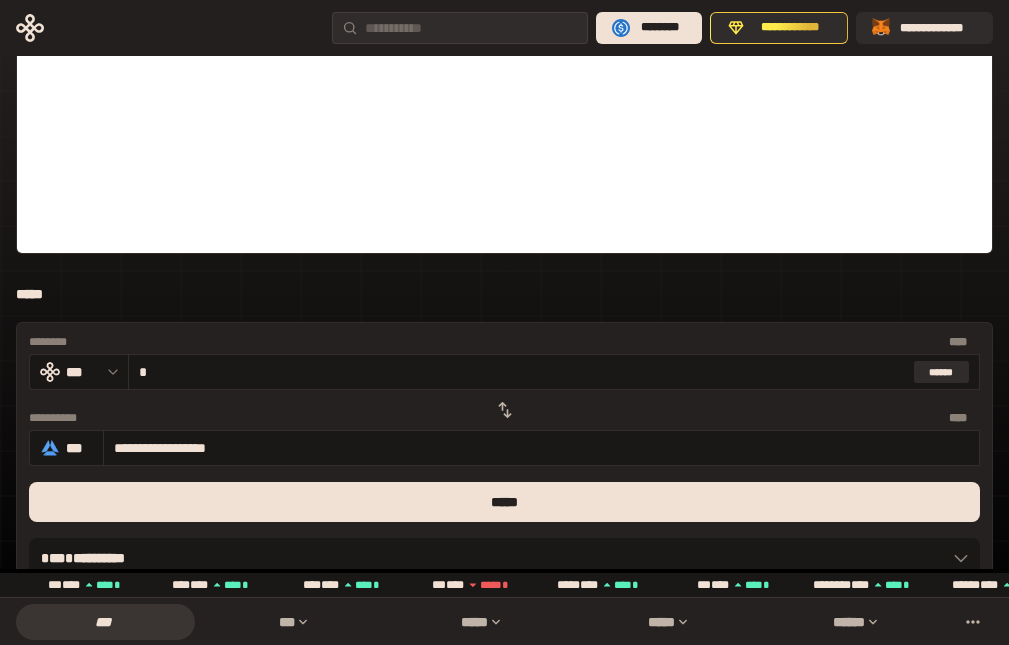 type on "**********" 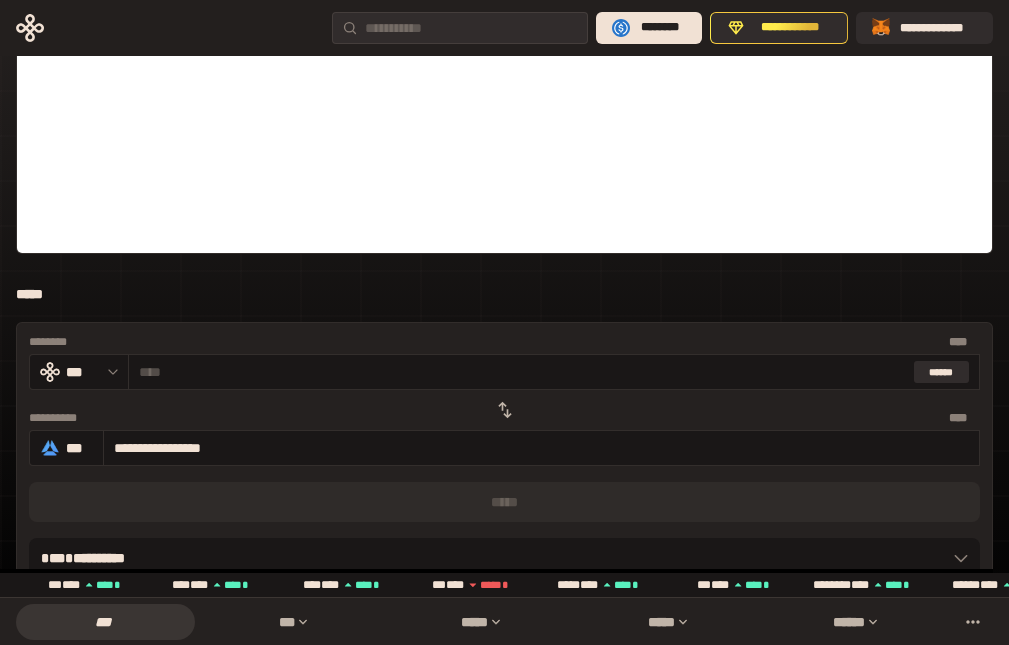 type on "*" 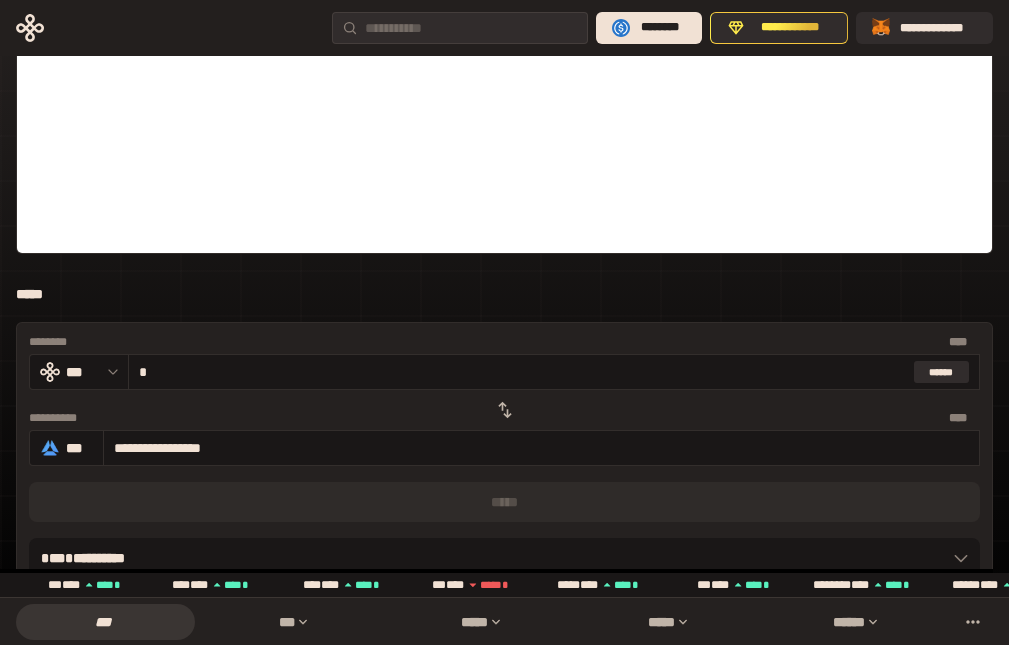 type on "**********" 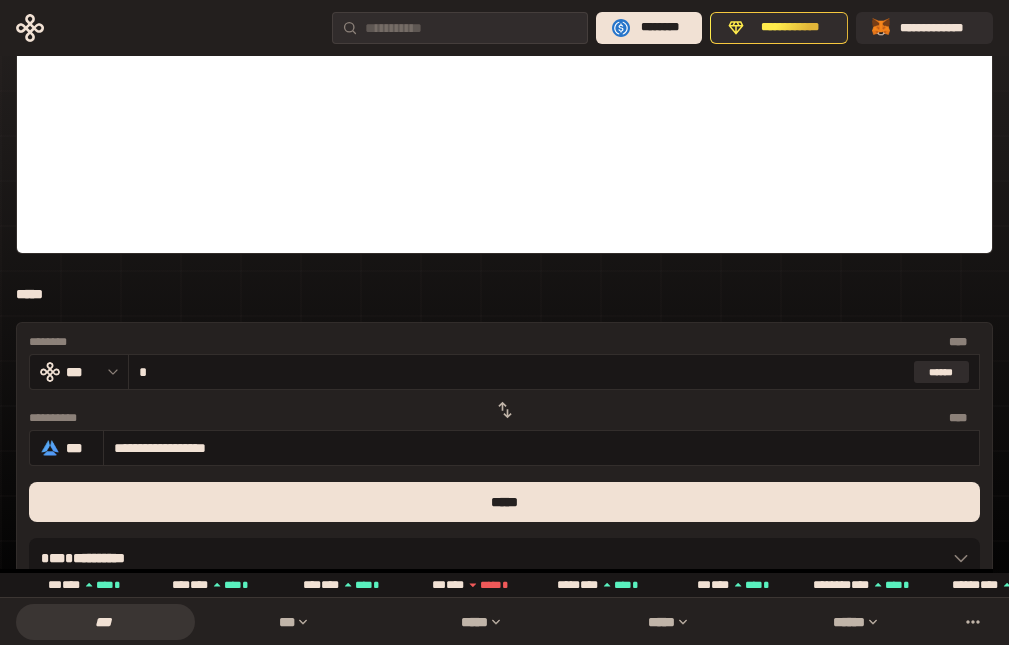type on "**" 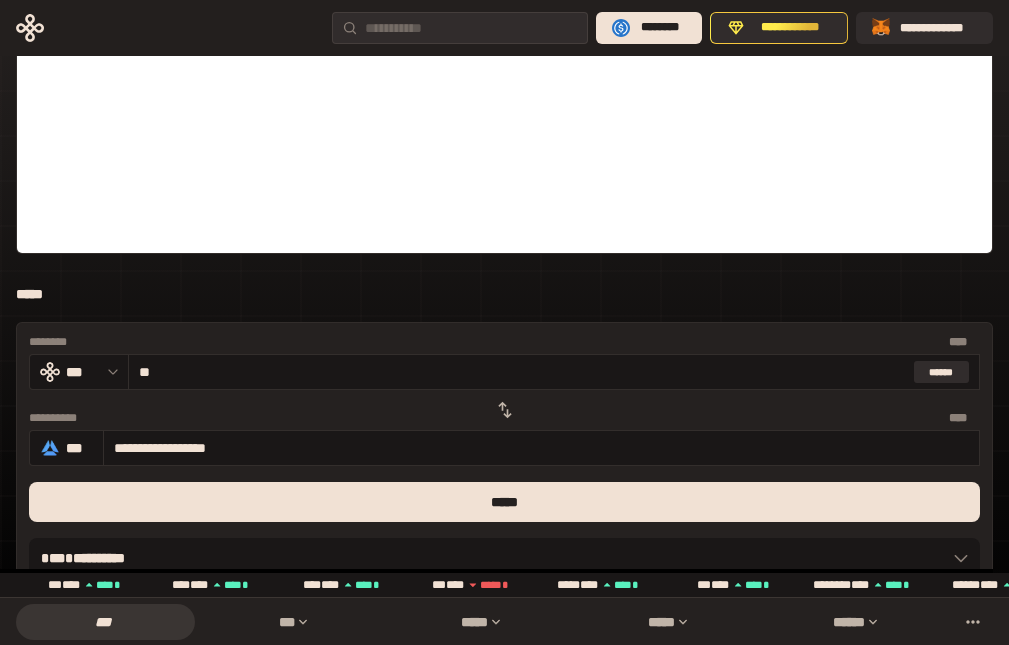 type on "**********" 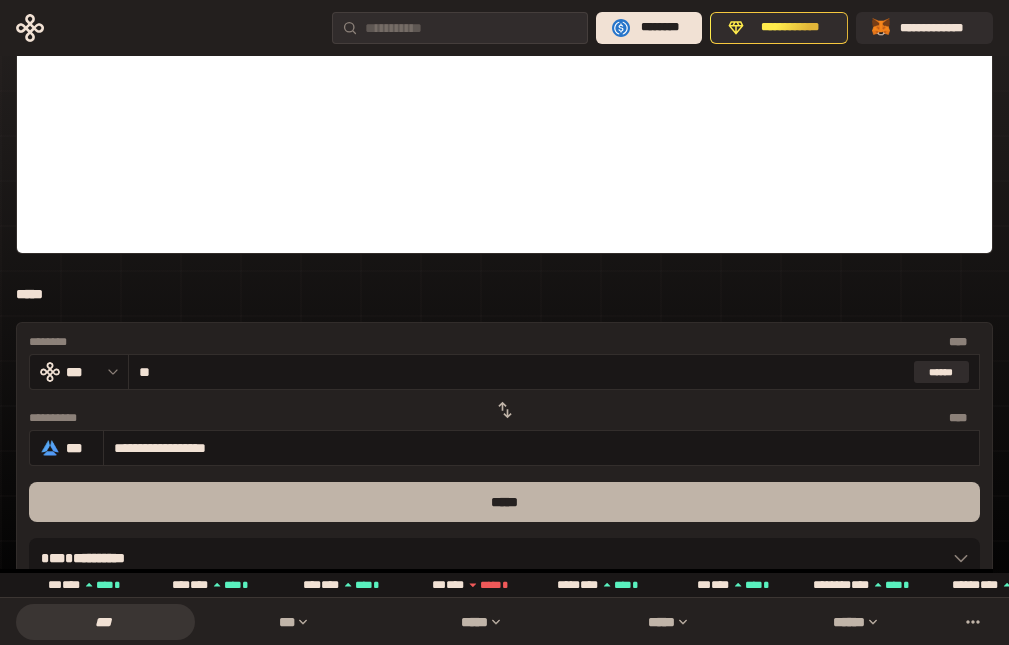 type on "**" 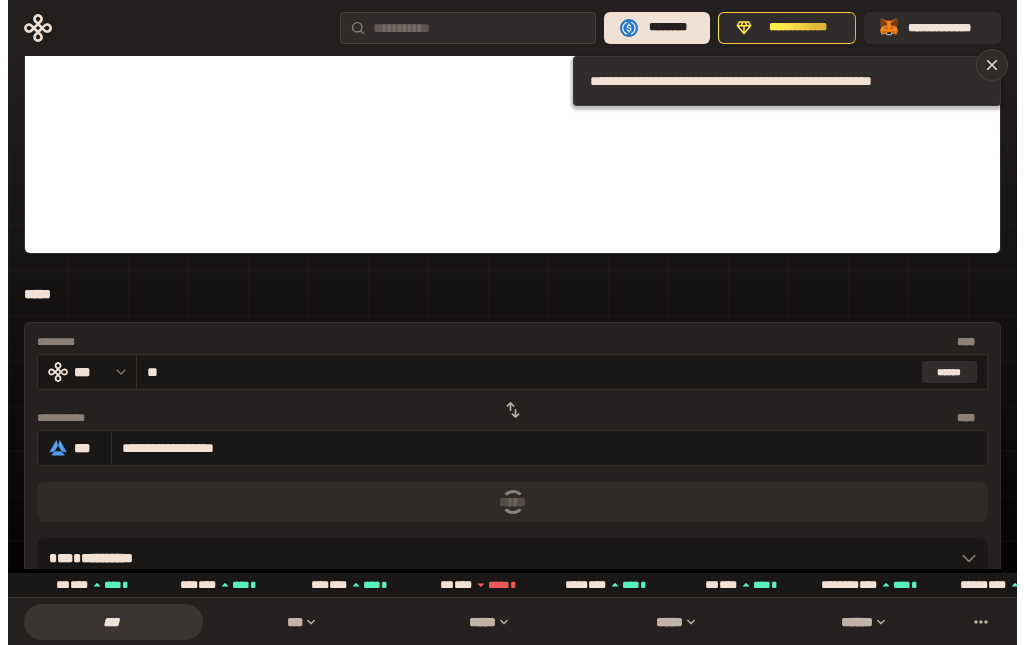 scroll, scrollTop: 0, scrollLeft: 0, axis: both 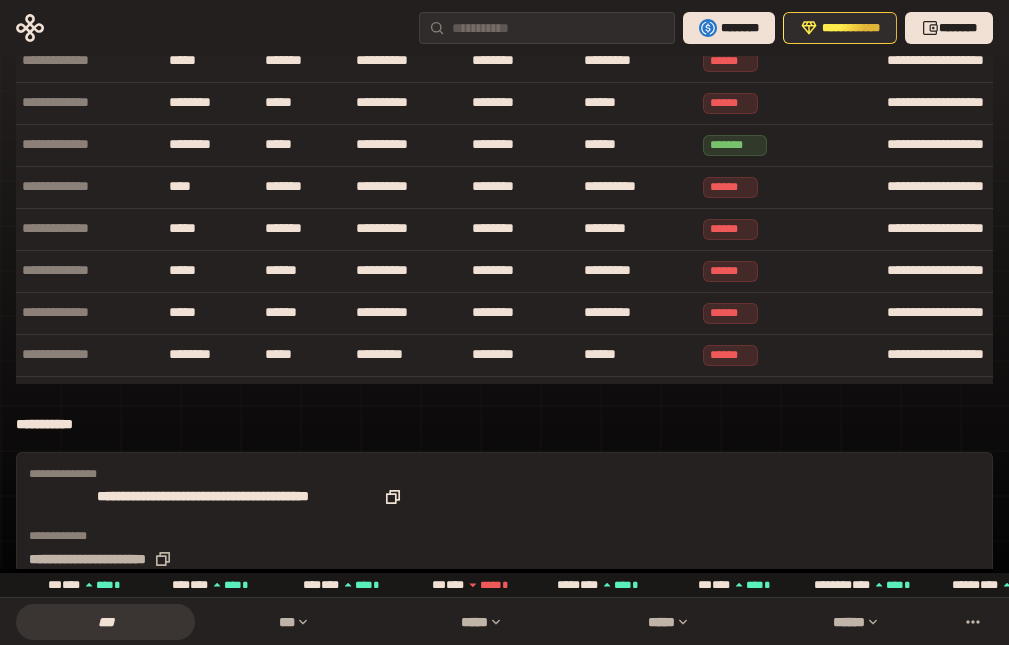 click 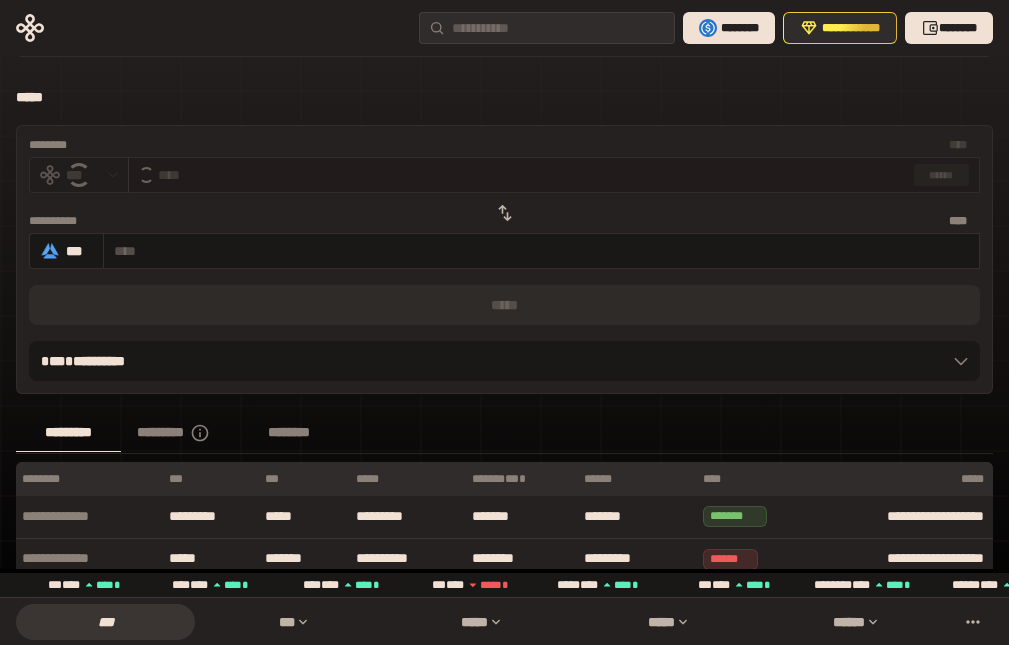 scroll, scrollTop: 722, scrollLeft: 0, axis: vertical 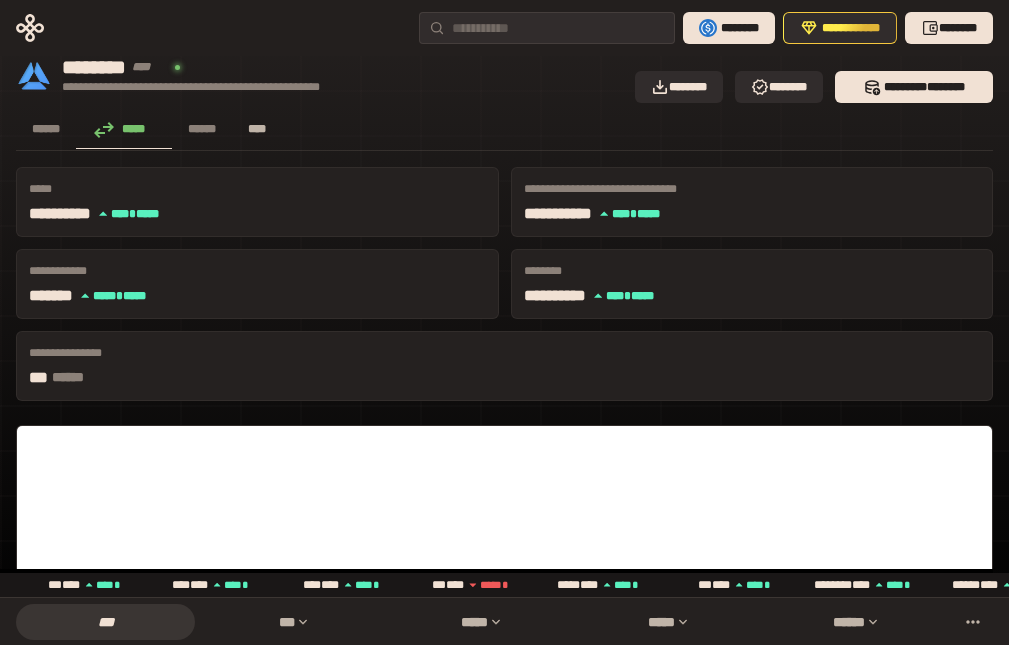 click on "****" at bounding box center [257, 129] 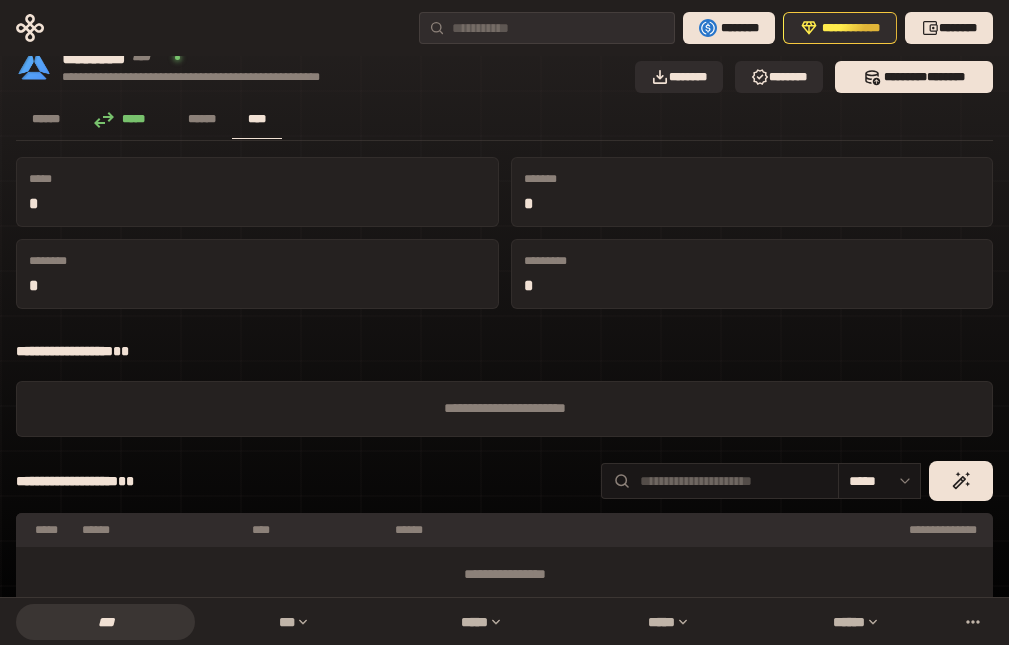 scroll, scrollTop: 0, scrollLeft: 0, axis: both 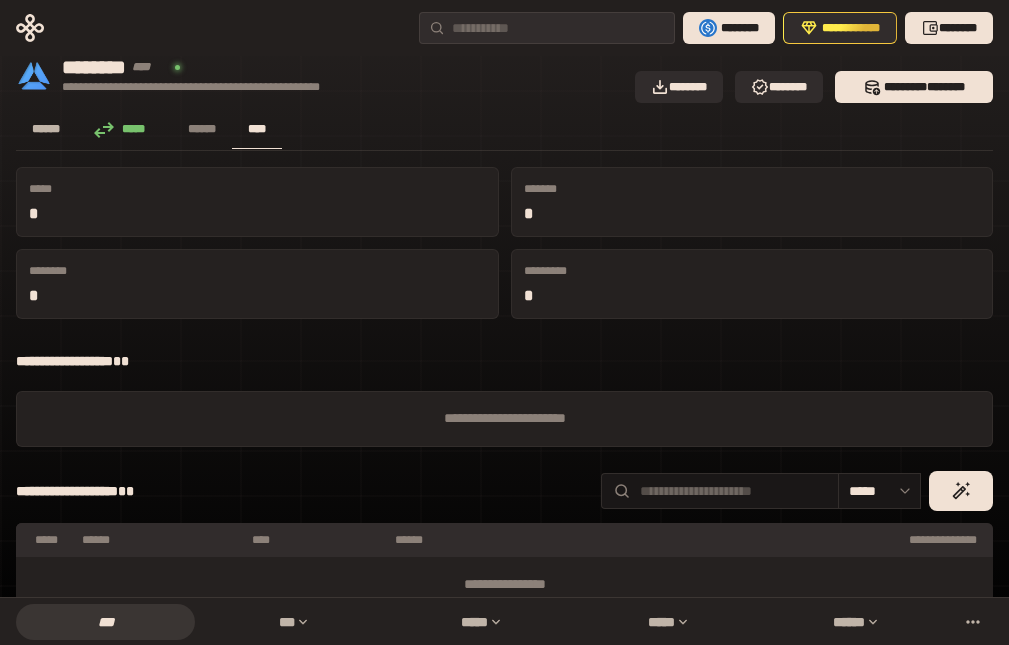click on "******" at bounding box center [46, 129] 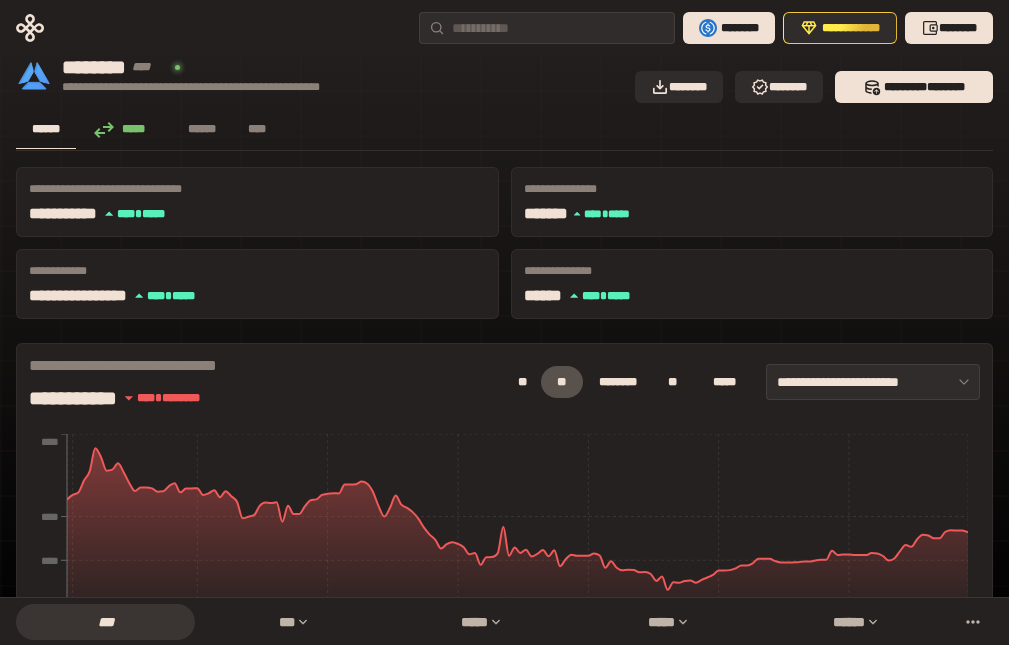 click 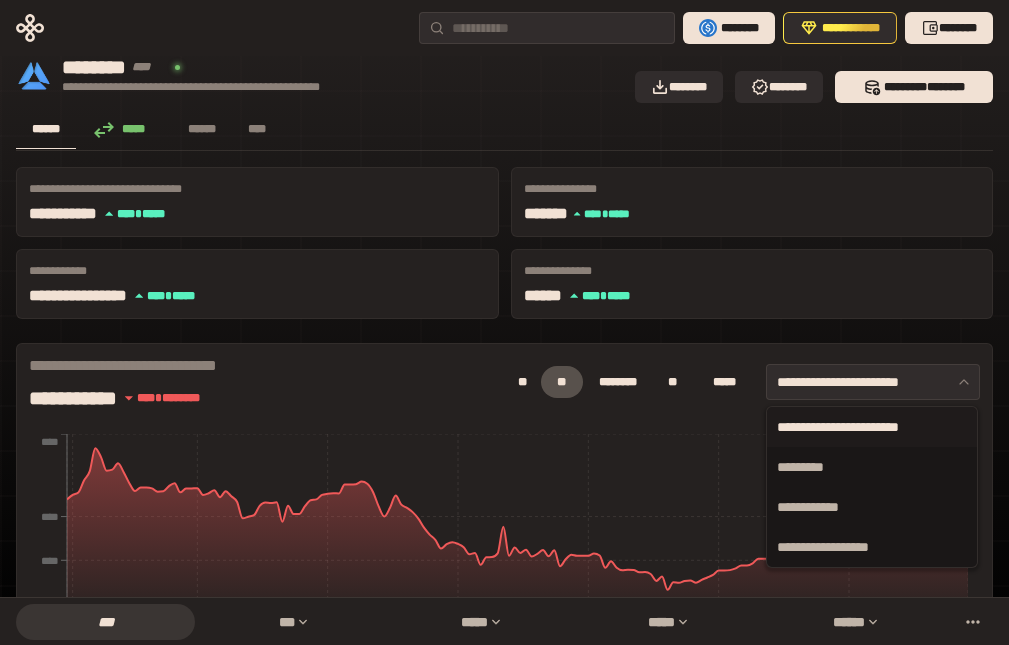 click 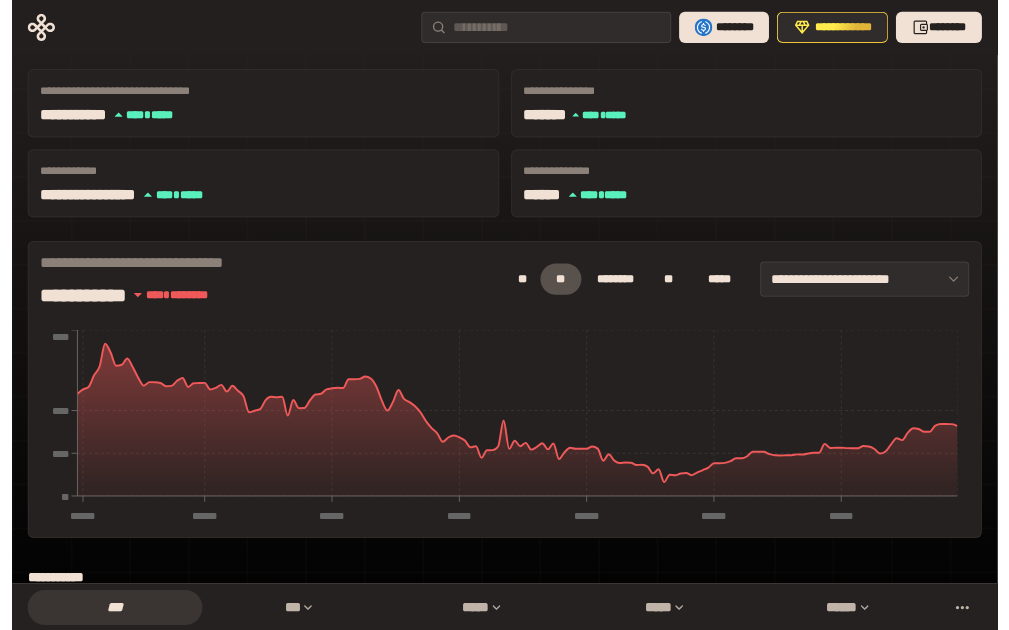 scroll, scrollTop: 0, scrollLeft: 0, axis: both 